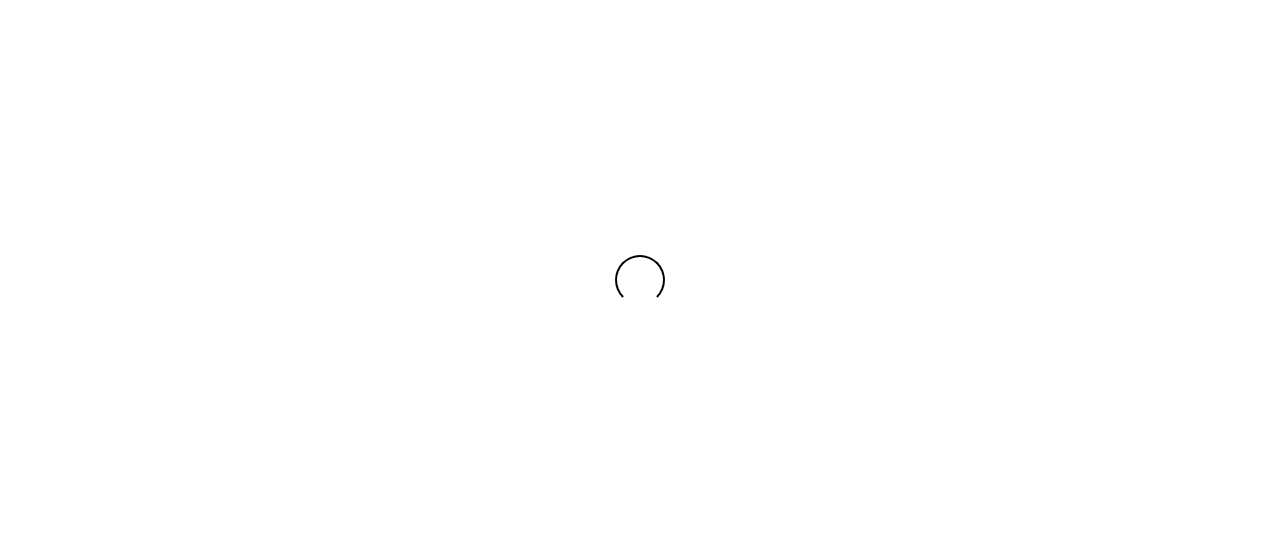 scroll, scrollTop: 0, scrollLeft: 0, axis: both 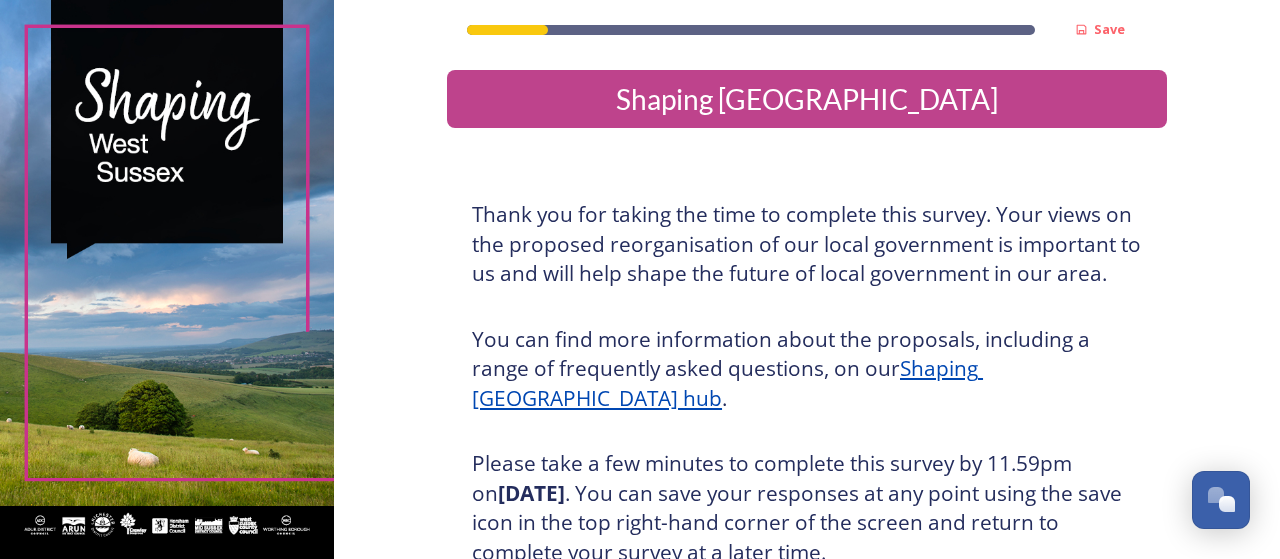 click on "Shaping [GEOGRAPHIC_DATA] hub" at bounding box center (727, 383) 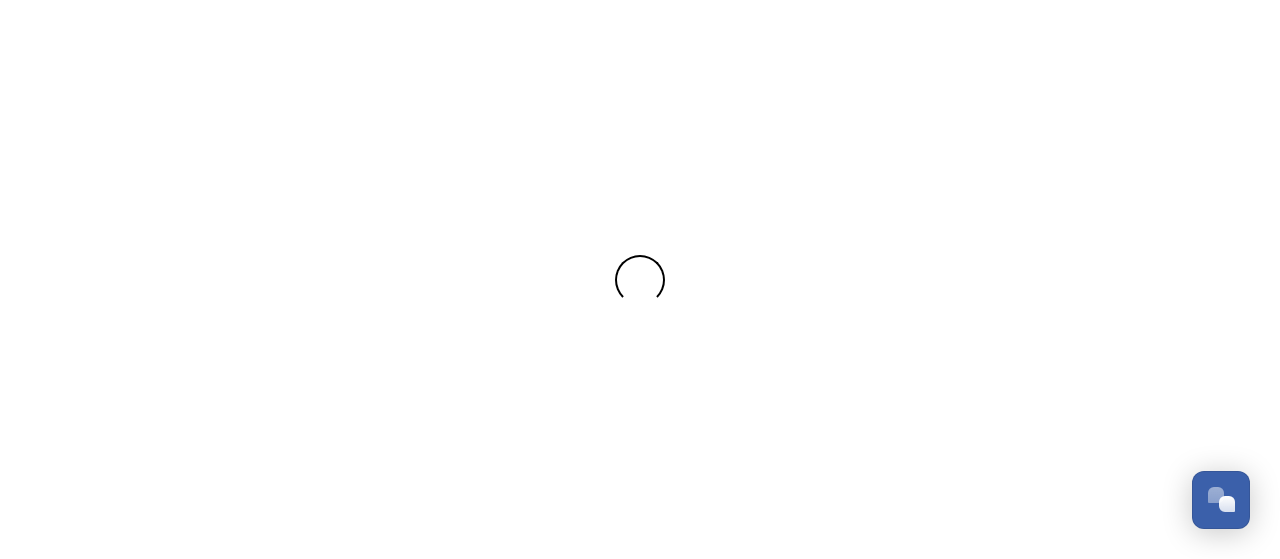 scroll, scrollTop: 0, scrollLeft: 0, axis: both 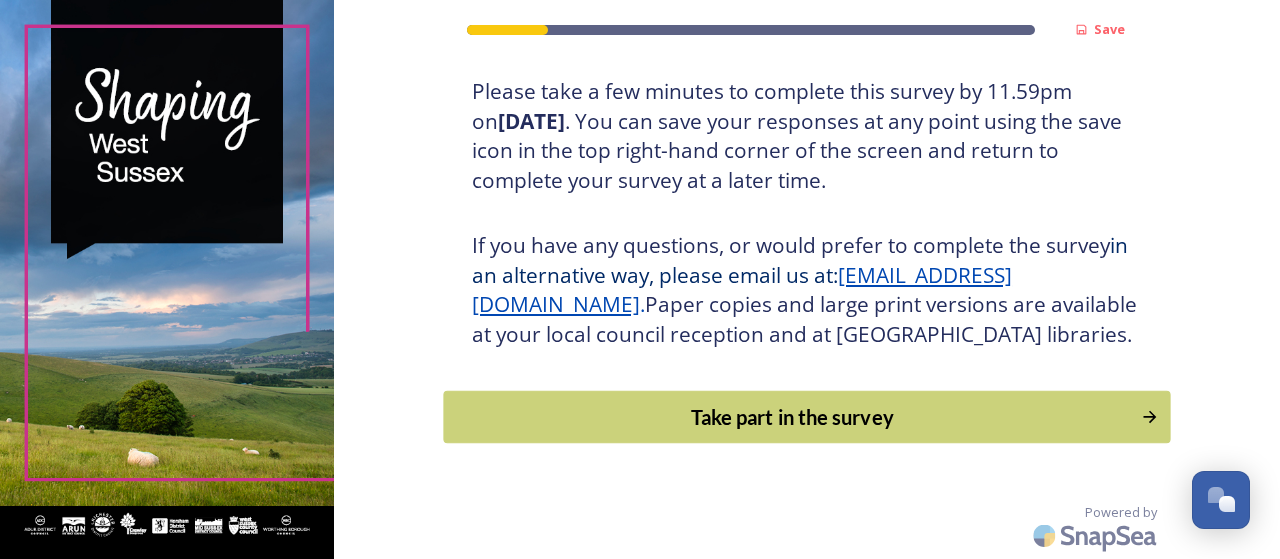 click on "Take part in the survey" at bounding box center [793, 417] 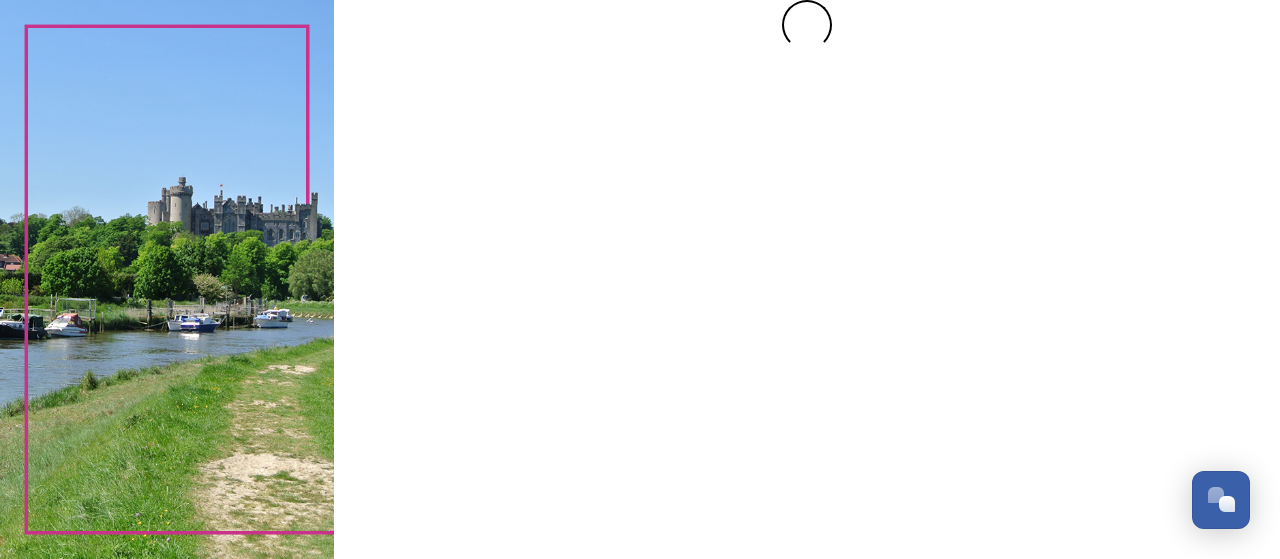 scroll, scrollTop: 0, scrollLeft: 0, axis: both 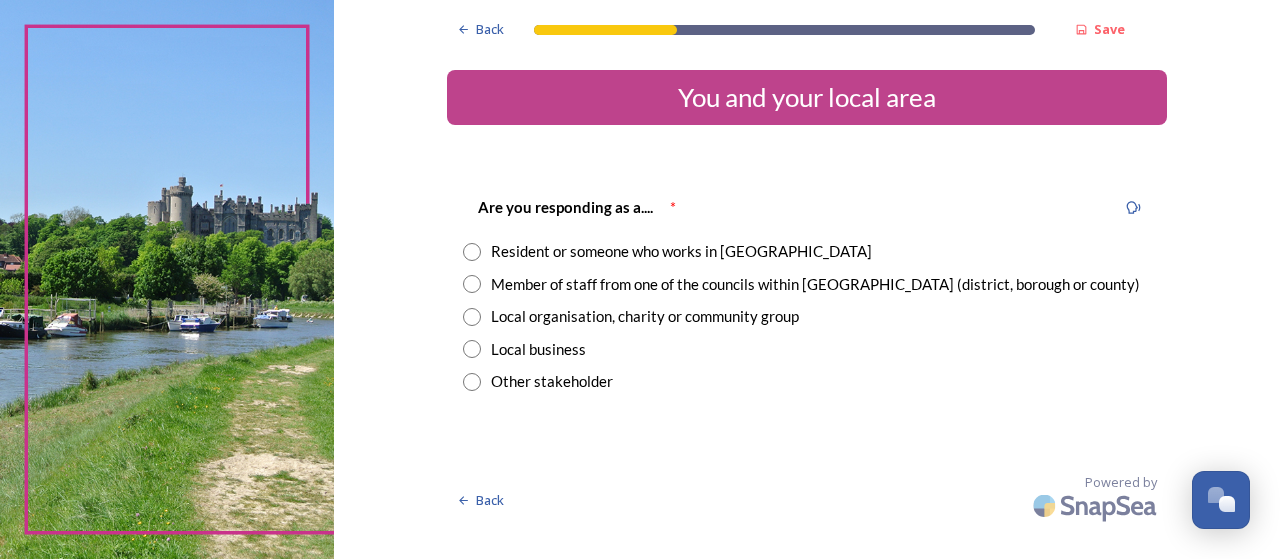 click at bounding box center [472, 252] 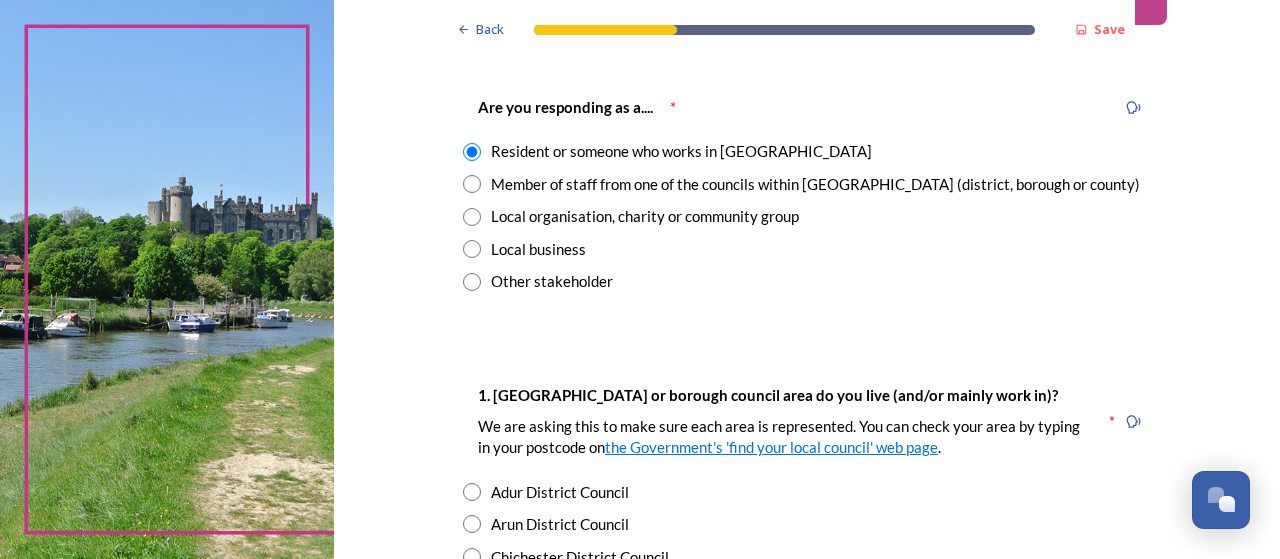scroll, scrollTop: 172, scrollLeft: 0, axis: vertical 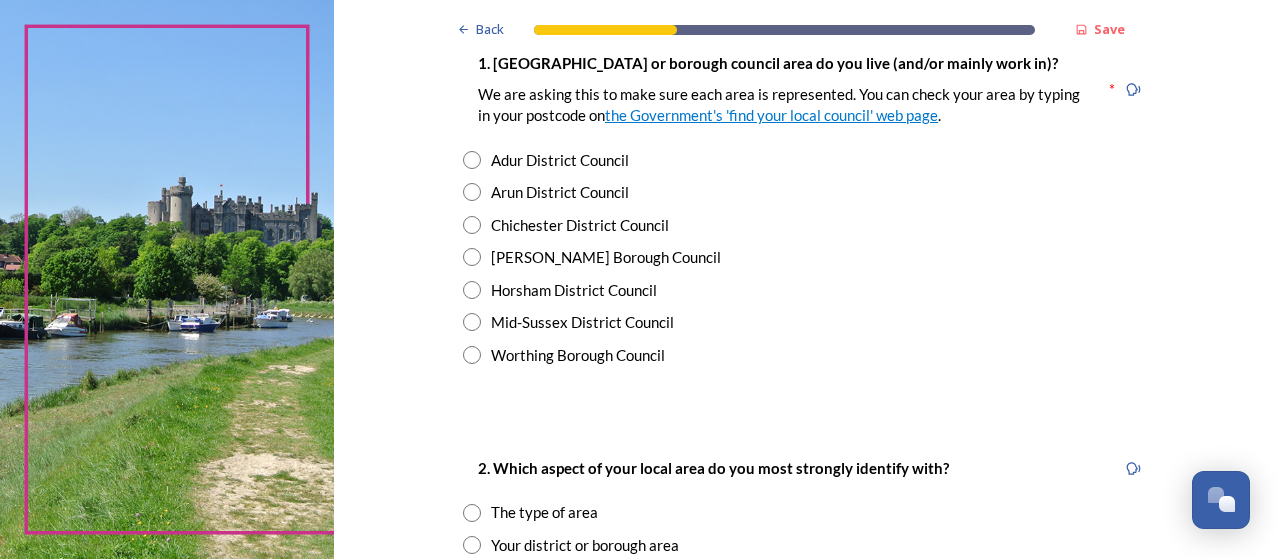 click at bounding box center (472, 290) 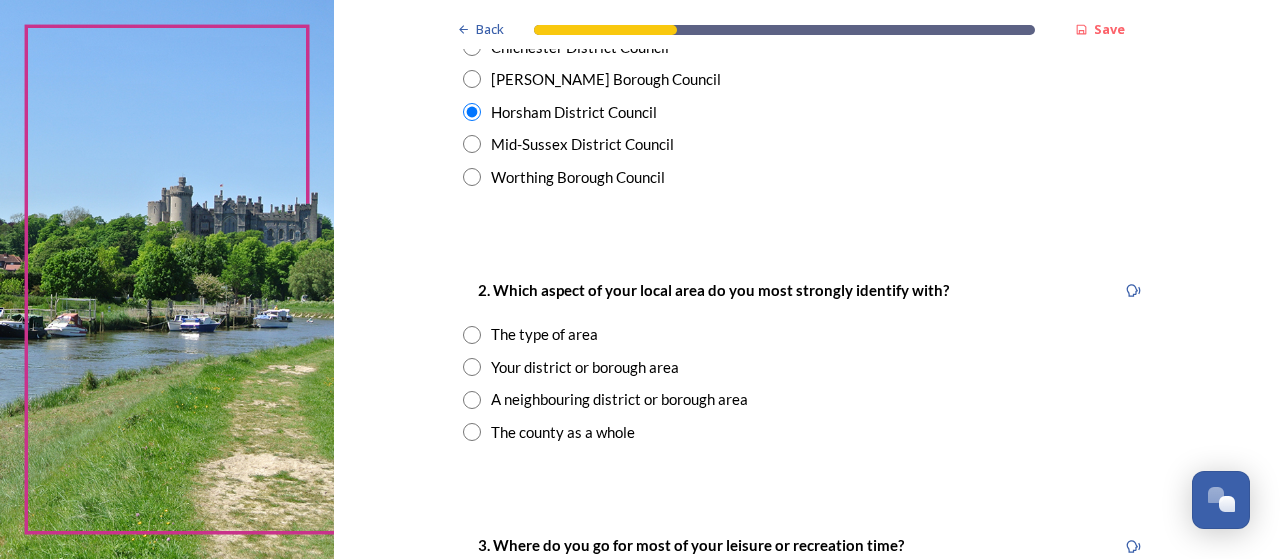 scroll, scrollTop: 632, scrollLeft: 0, axis: vertical 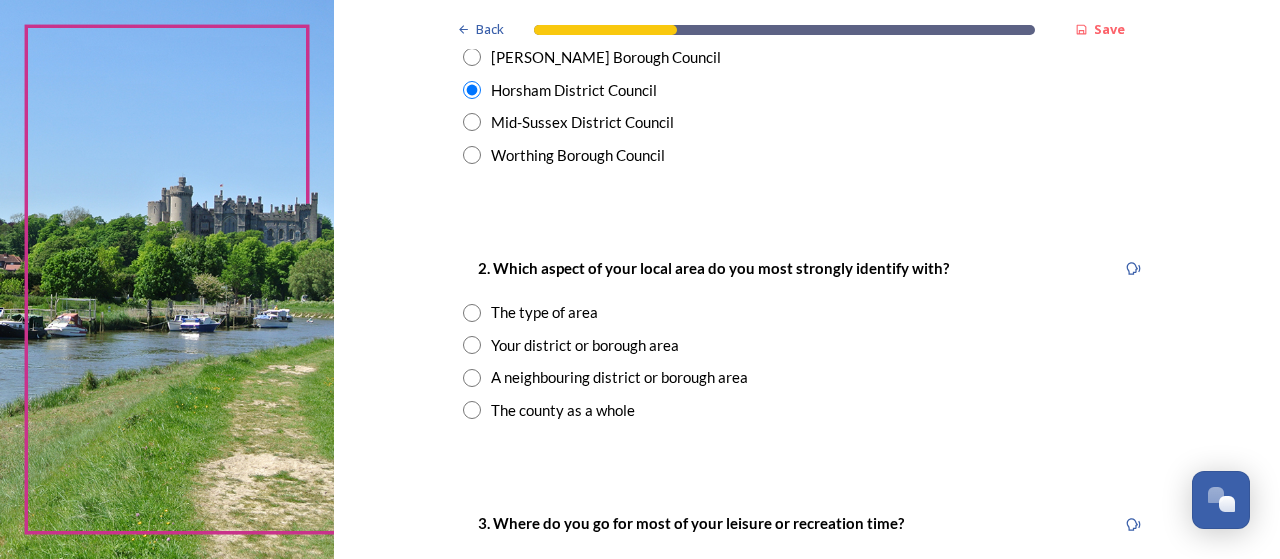 click at bounding box center [472, 345] 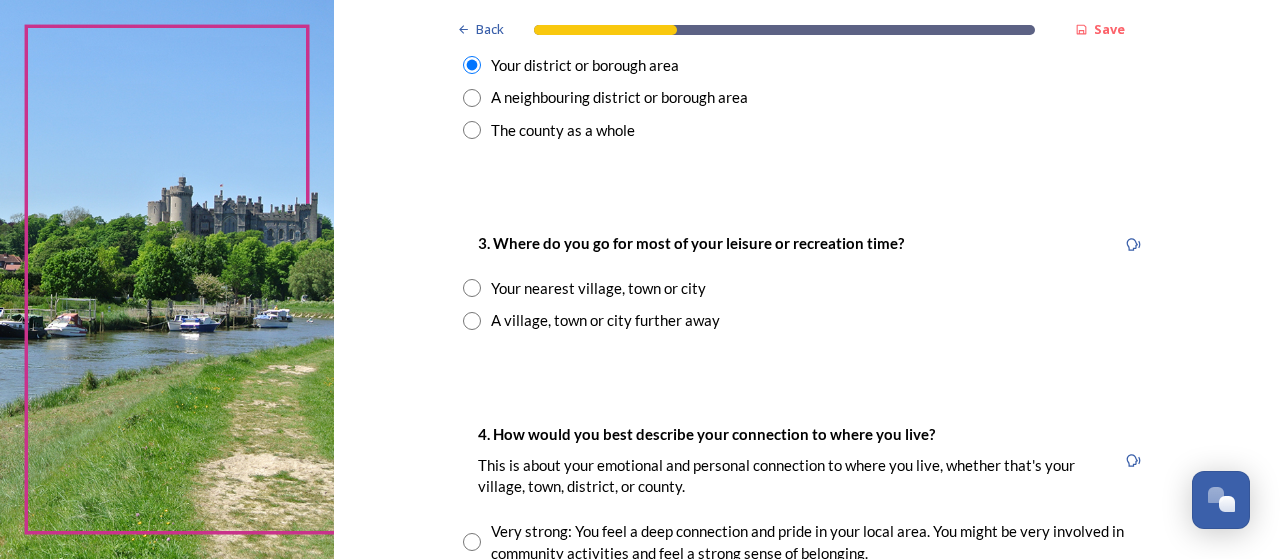 scroll, scrollTop: 915, scrollLeft: 0, axis: vertical 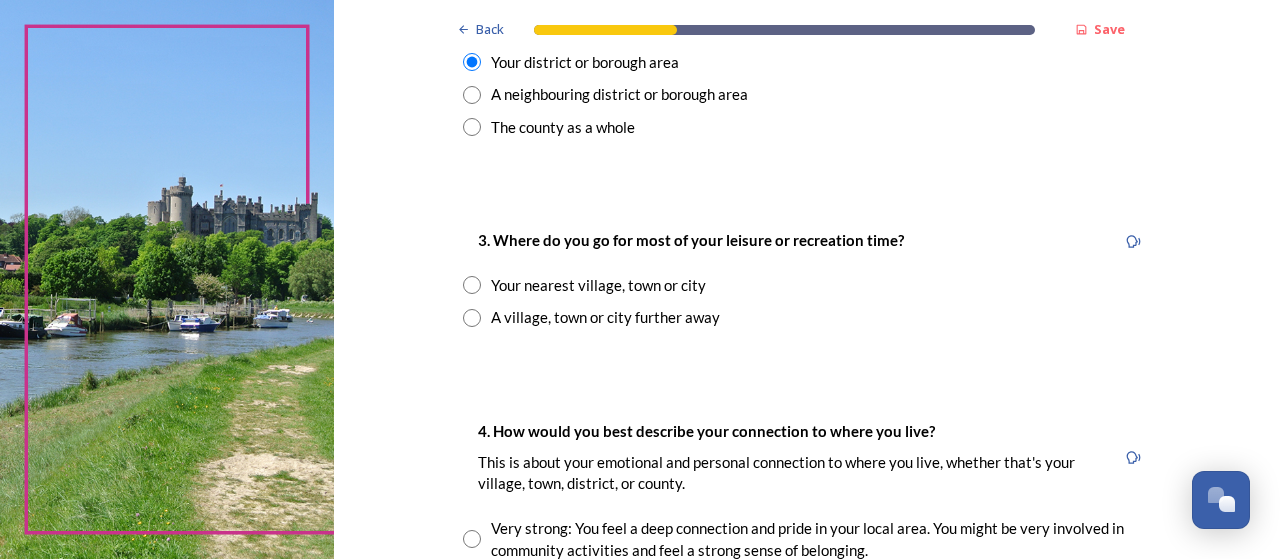 click on "3. Where do you go for most of your leisure or recreation time? Your nearest village, town or city A village, town or city further away" at bounding box center [807, 278] 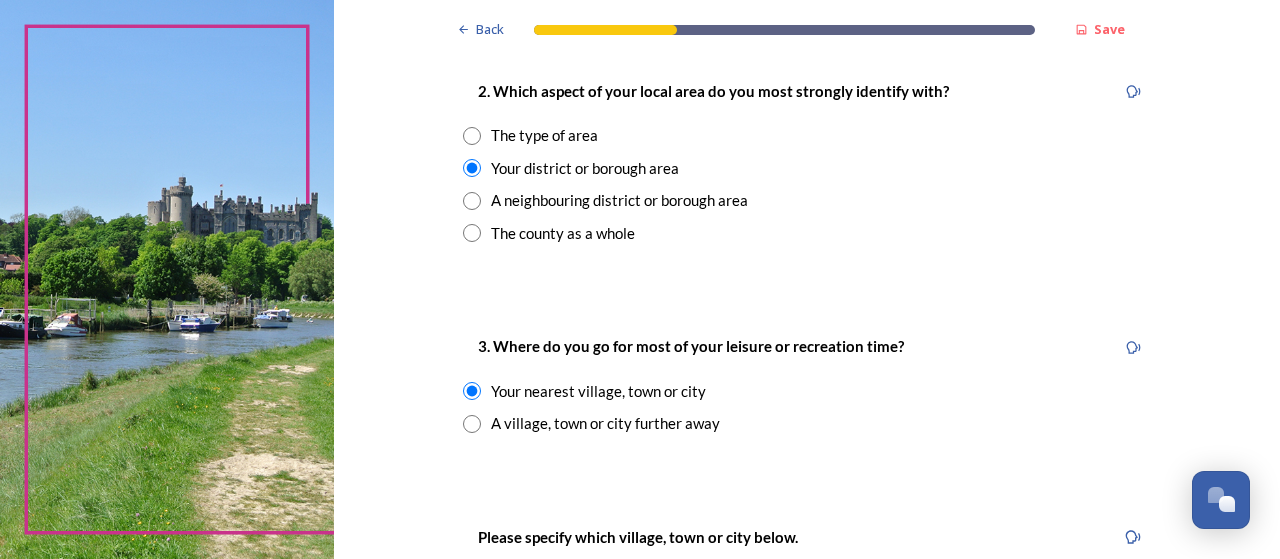 scroll, scrollTop: 780, scrollLeft: 0, axis: vertical 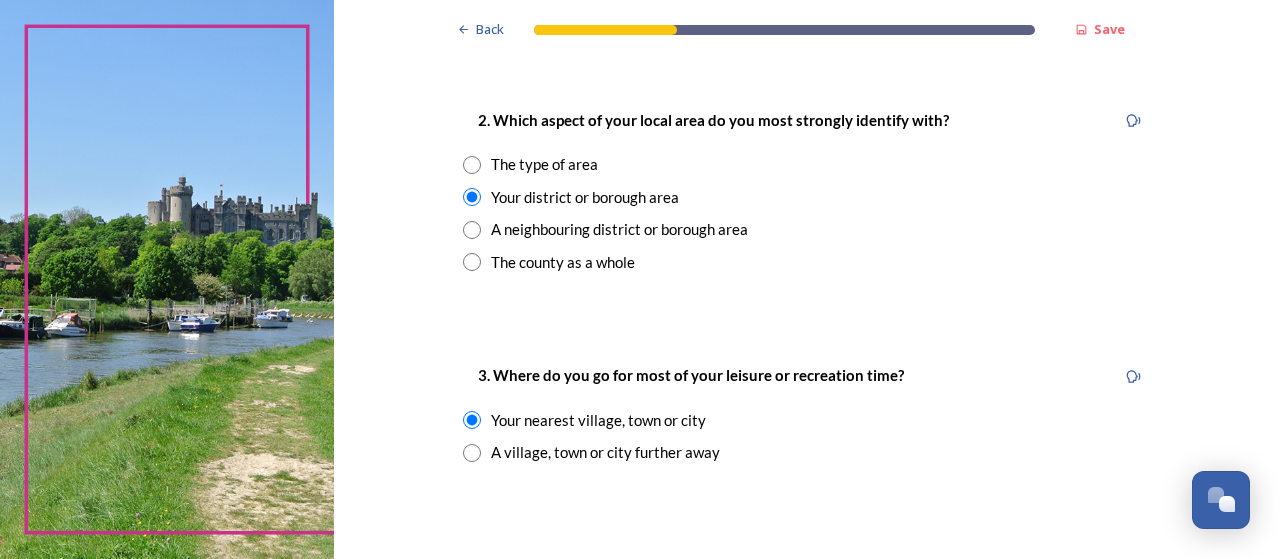 click at bounding box center (472, 165) 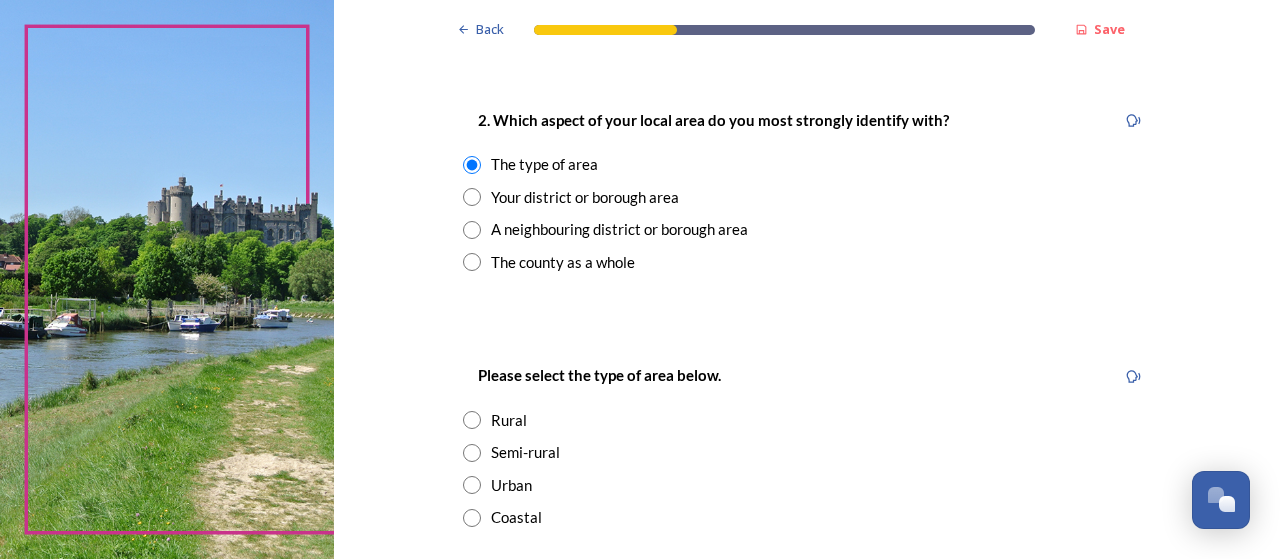 click at bounding box center [472, 197] 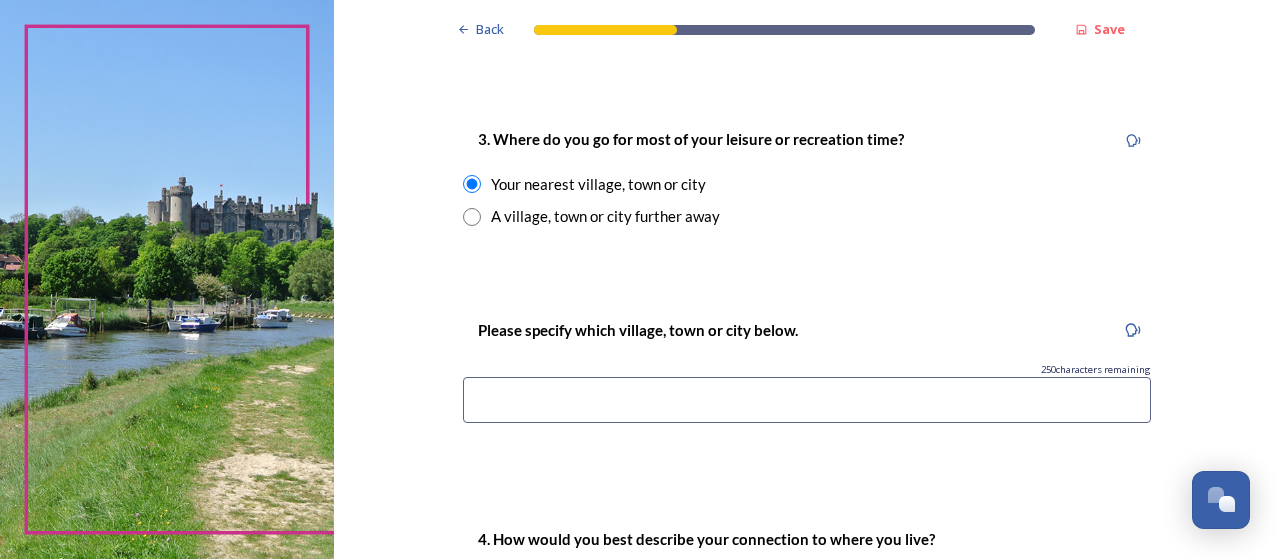 scroll, scrollTop: 1026, scrollLeft: 0, axis: vertical 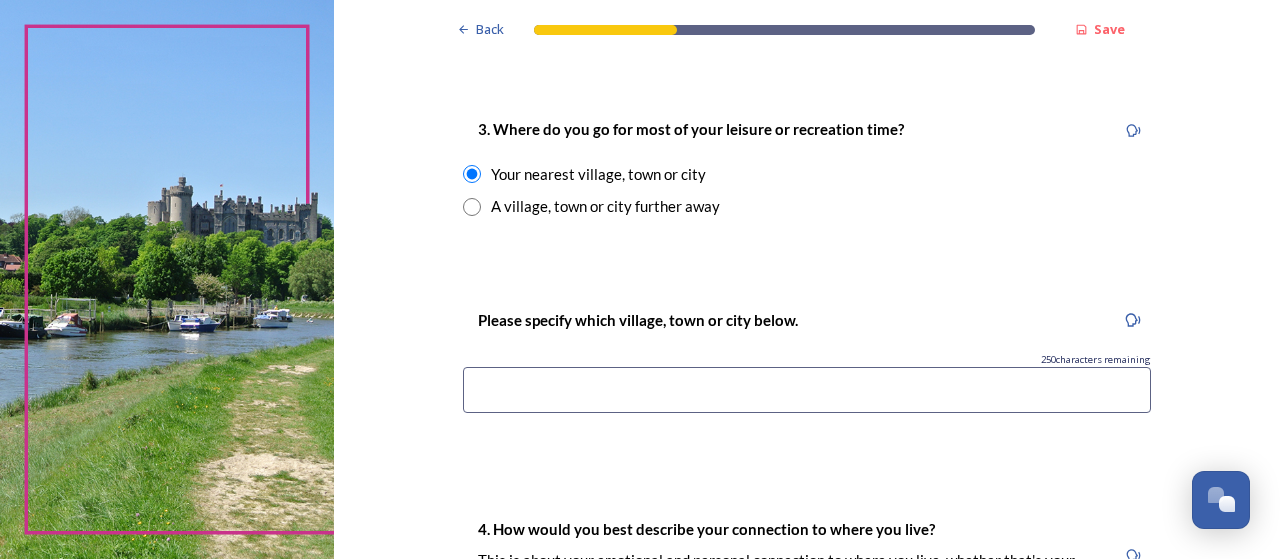 click at bounding box center [807, 390] 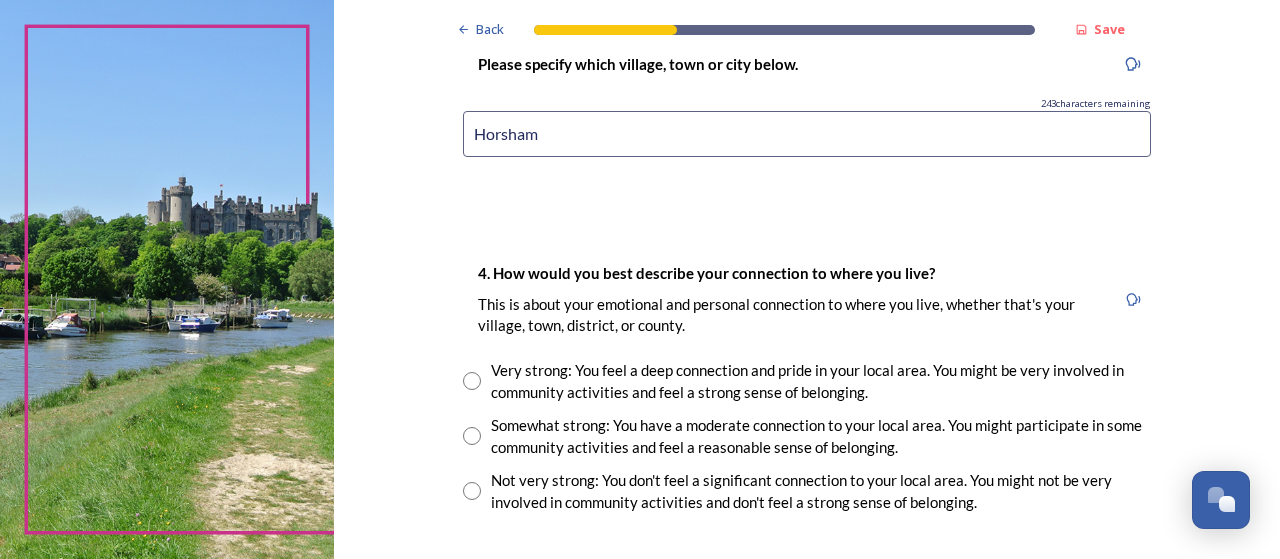 scroll, scrollTop: 1308, scrollLeft: 0, axis: vertical 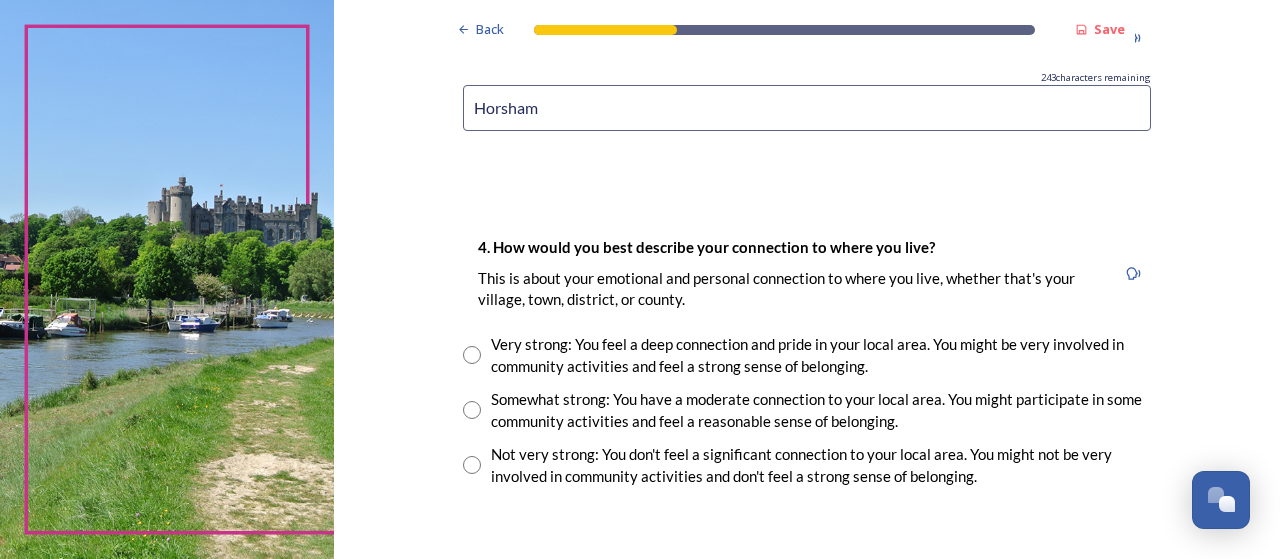 type on "Horsham" 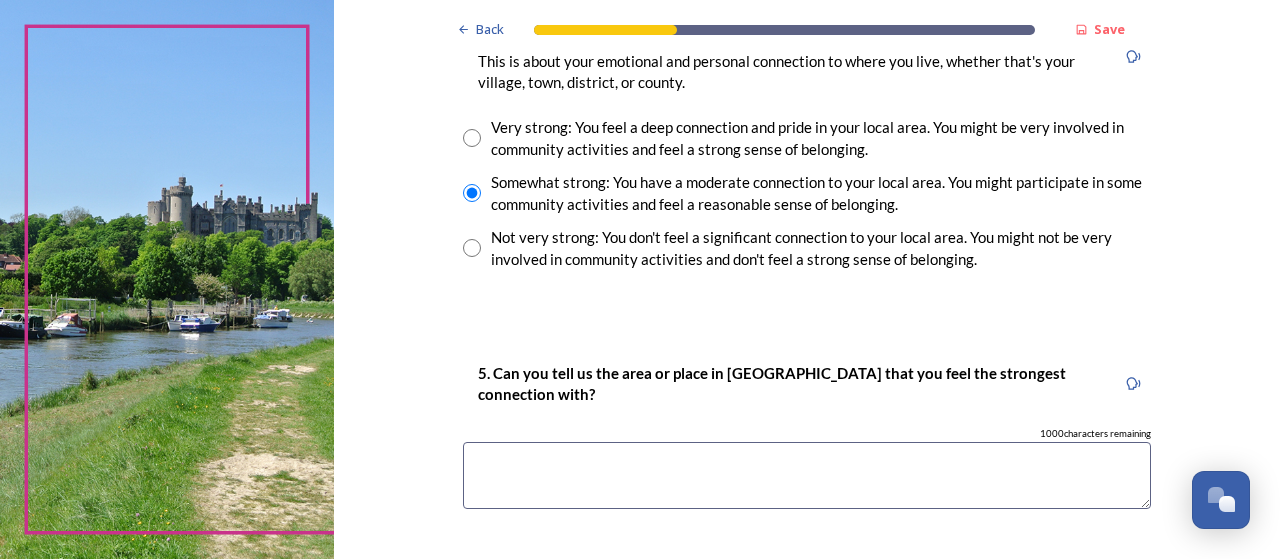 scroll, scrollTop: 1535, scrollLeft: 0, axis: vertical 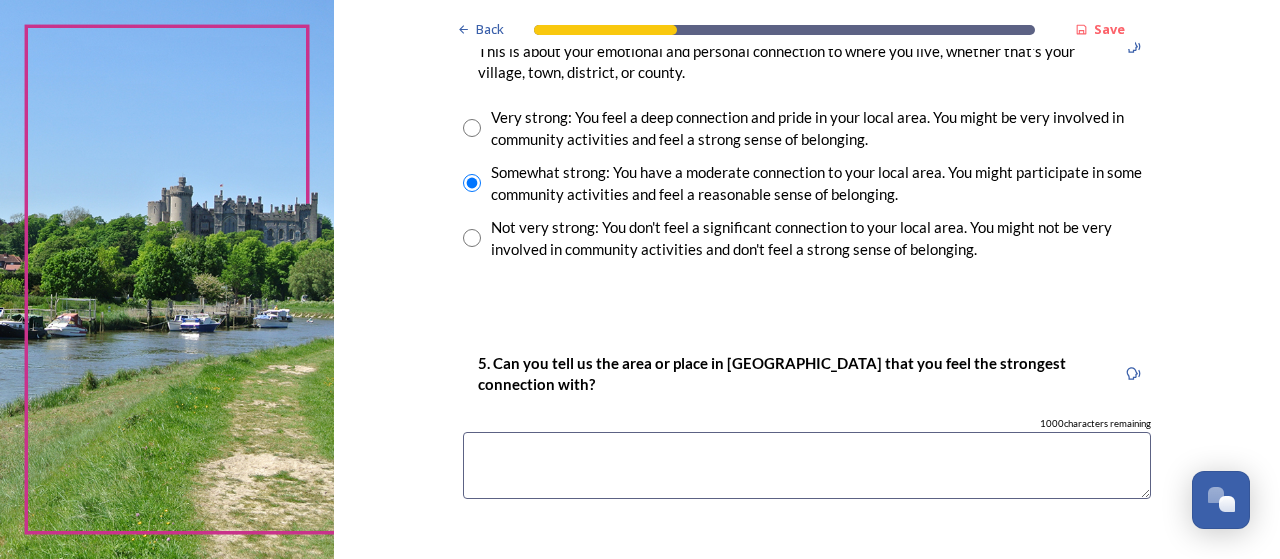 click at bounding box center [807, 465] 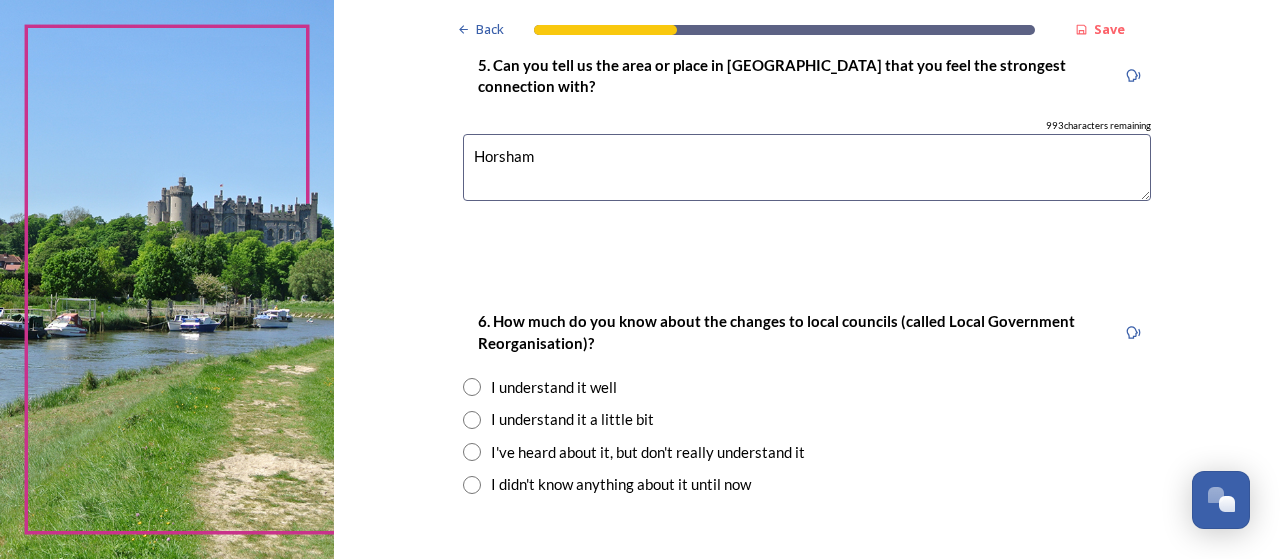 scroll, scrollTop: 1840, scrollLeft: 0, axis: vertical 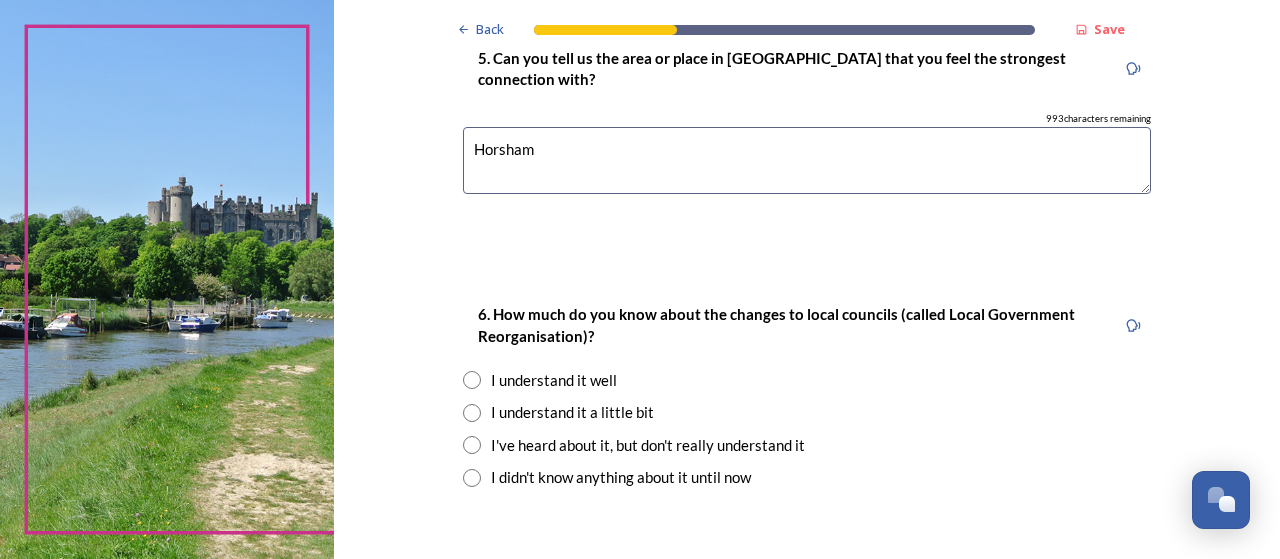 type on "Horsham" 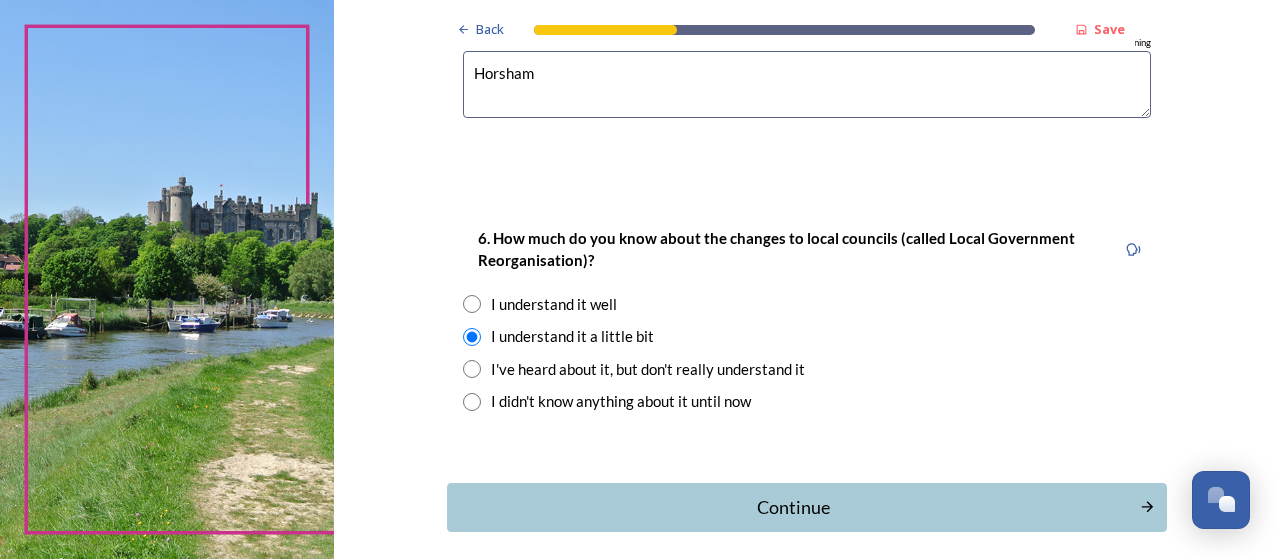 scroll, scrollTop: 2002, scrollLeft: 0, axis: vertical 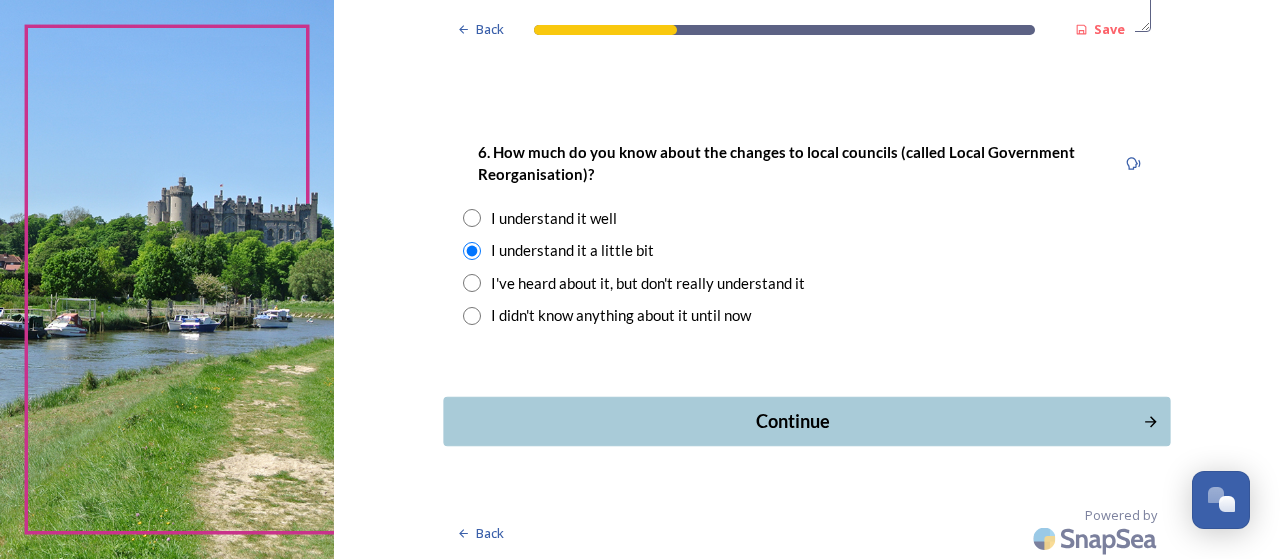 click on "Continue" at bounding box center (793, 421) 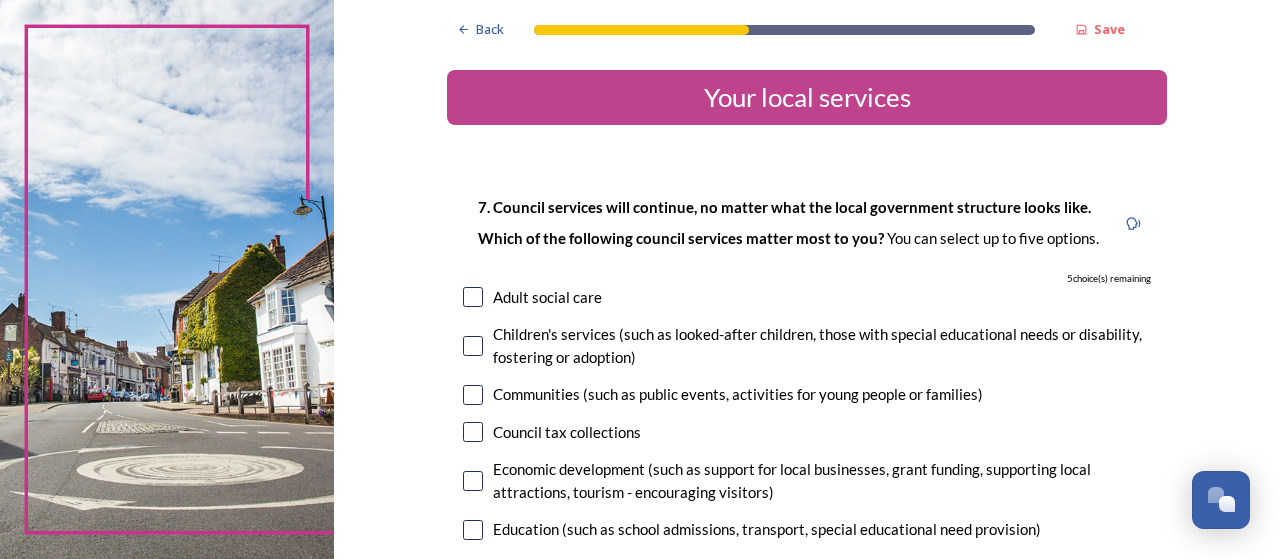 click at bounding box center [473, 395] 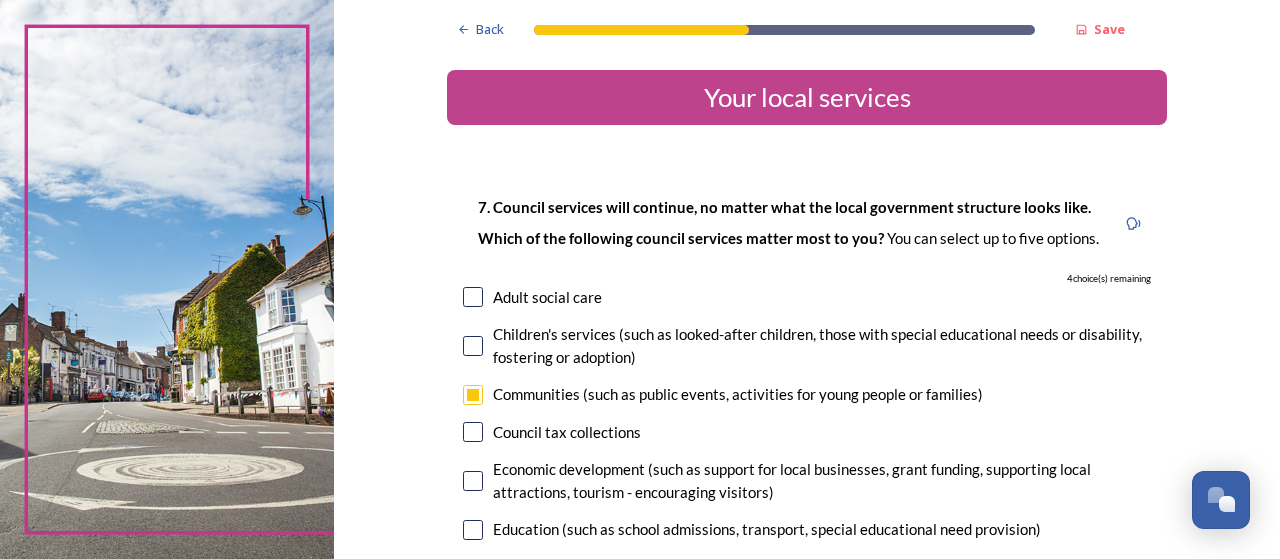click at bounding box center (473, 481) 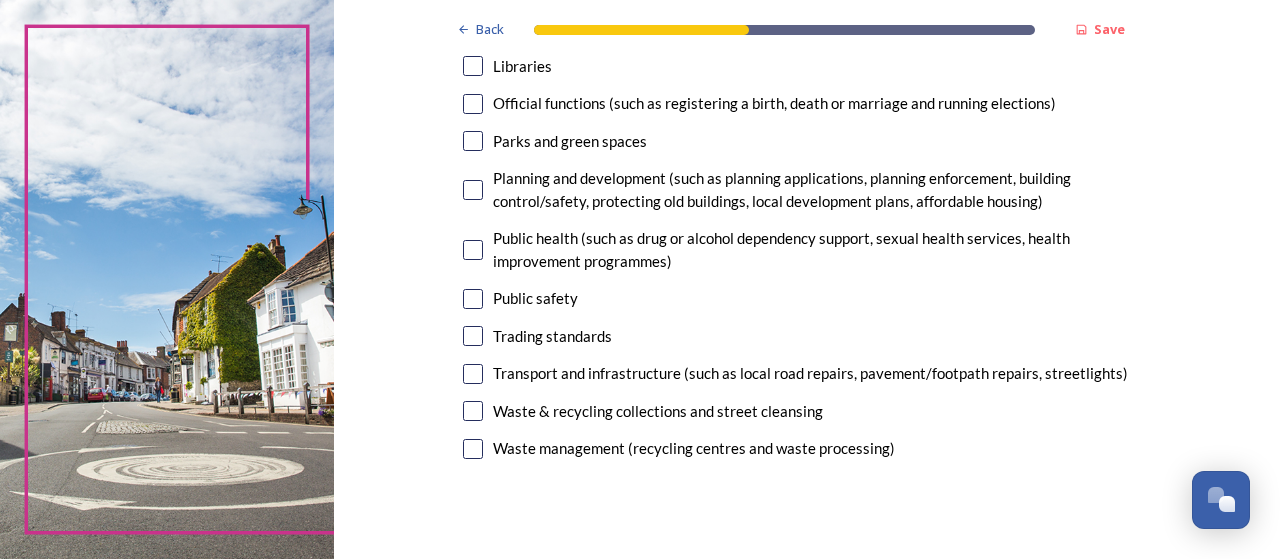 scroll, scrollTop: 658, scrollLeft: 0, axis: vertical 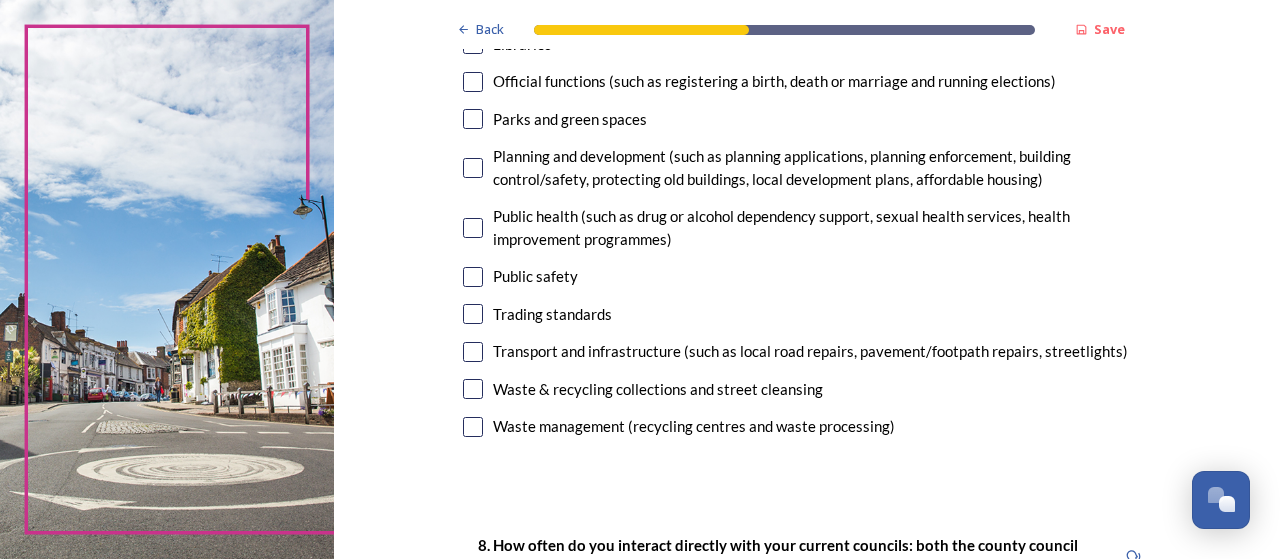 click at bounding box center (473, 389) 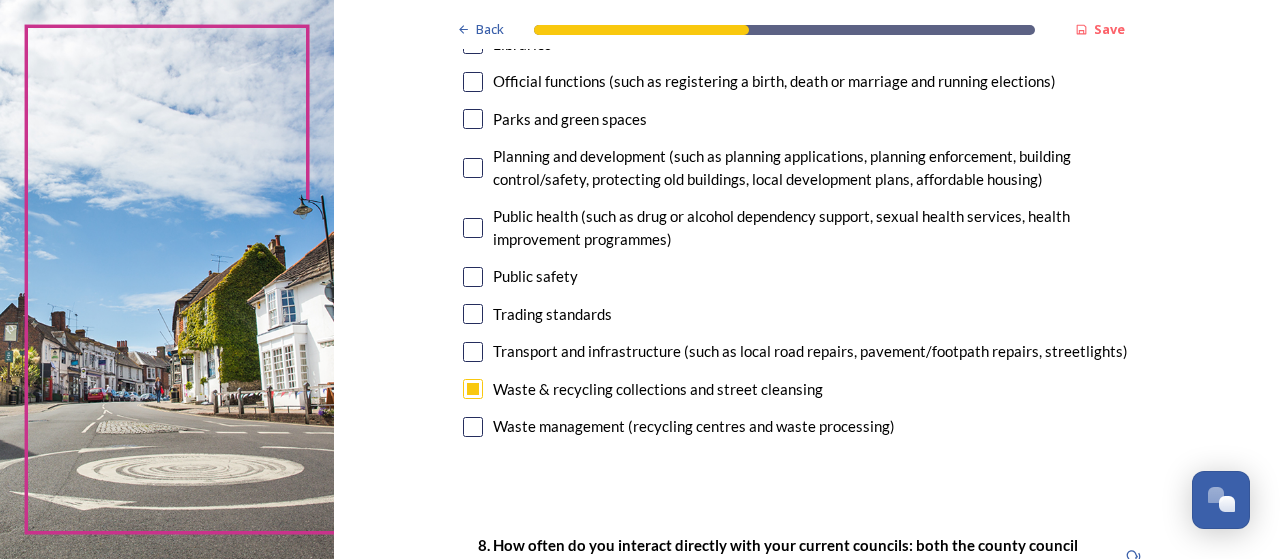 click at bounding box center (473, 277) 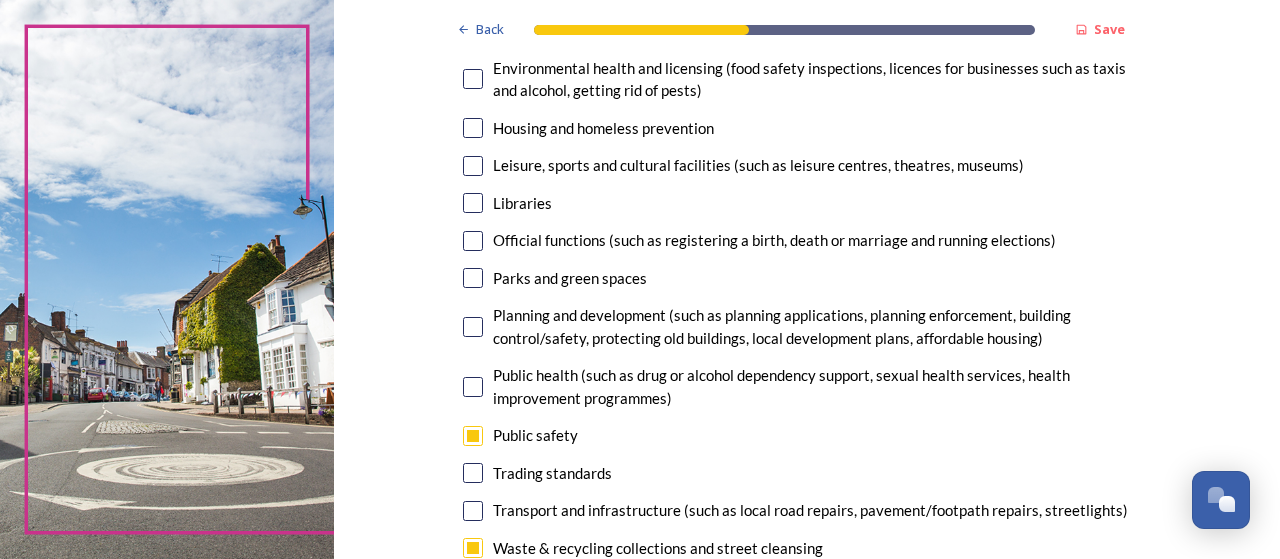 scroll, scrollTop: 515, scrollLeft: 0, axis: vertical 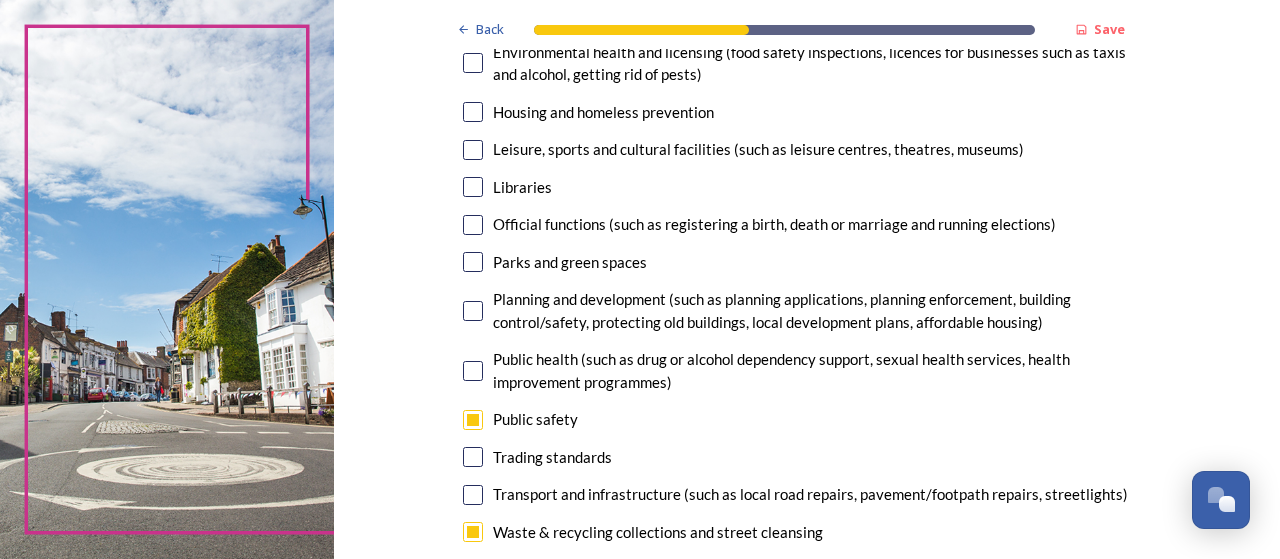 click at bounding box center (473, 150) 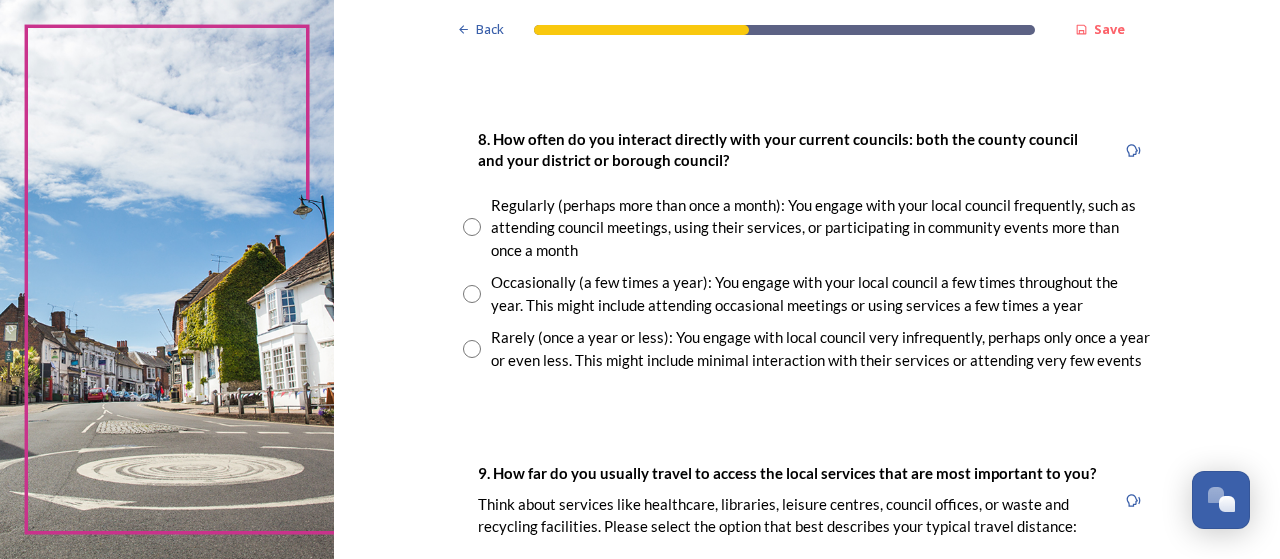 scroll, scrollTop: 1078, scrollLeft: 0, axis: vertical 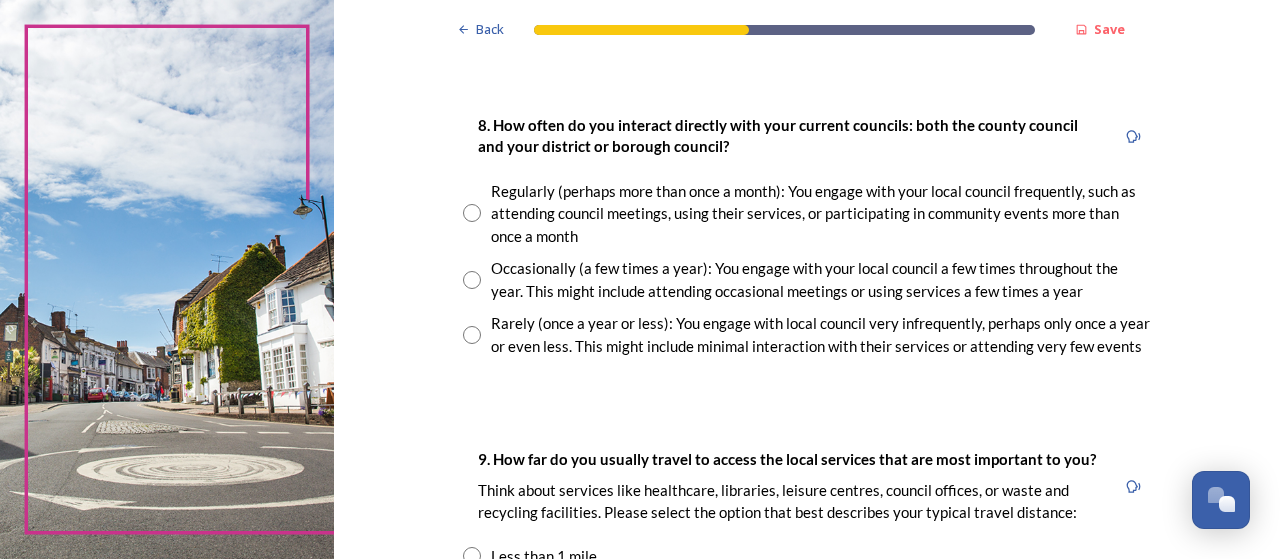 click at bounding box center (472, 280) 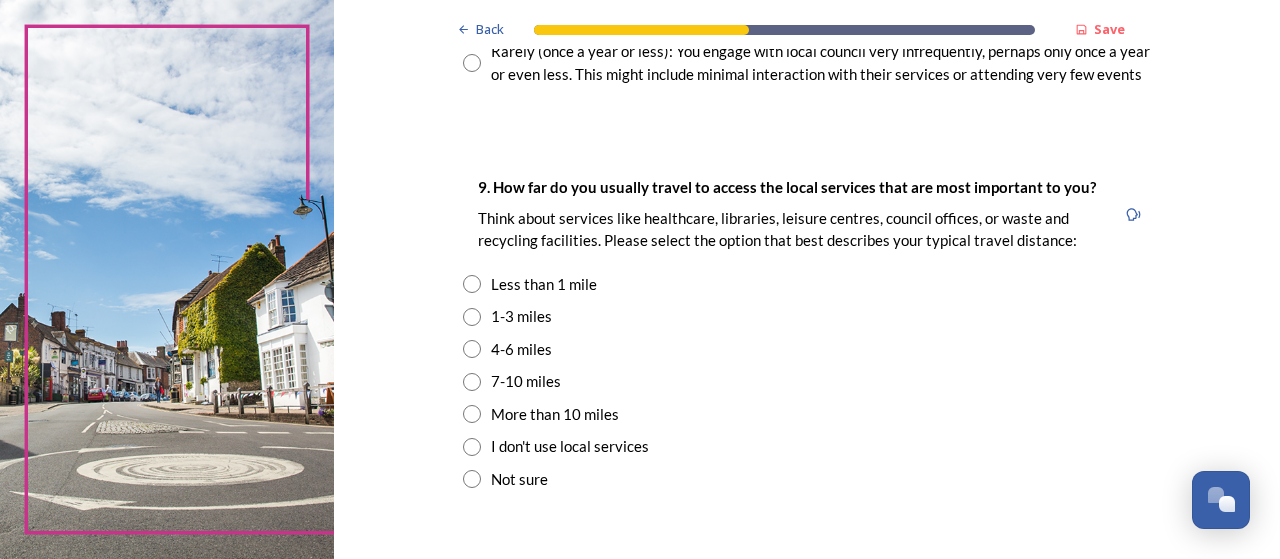 scroll, scrollTop: 1353, scrollLeft: 0, axis: vertical 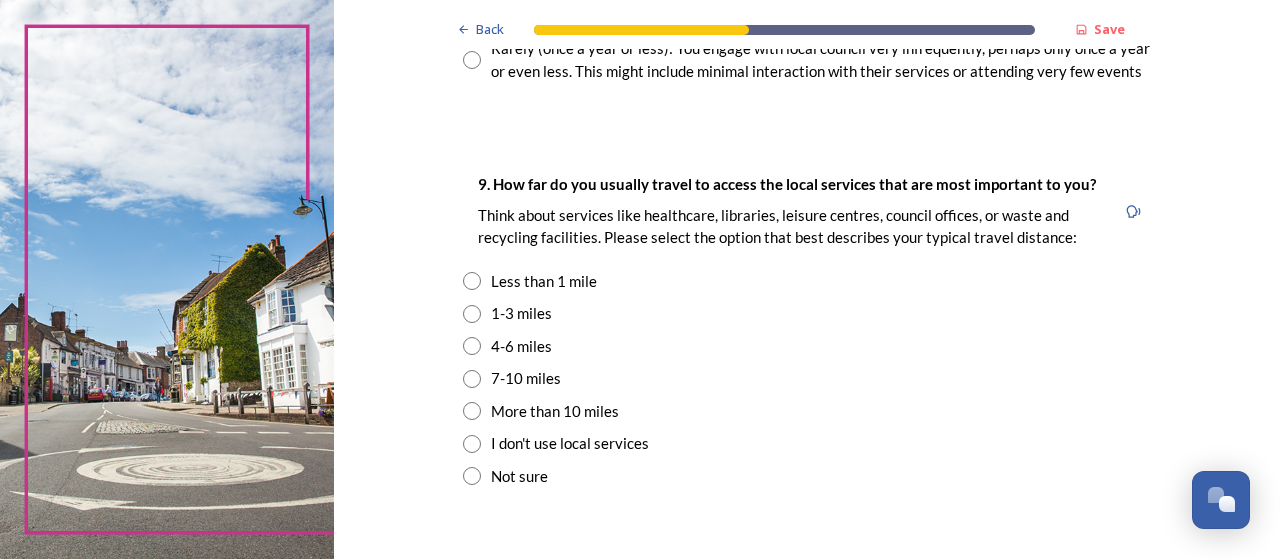 click at bounding box center [472, 346] 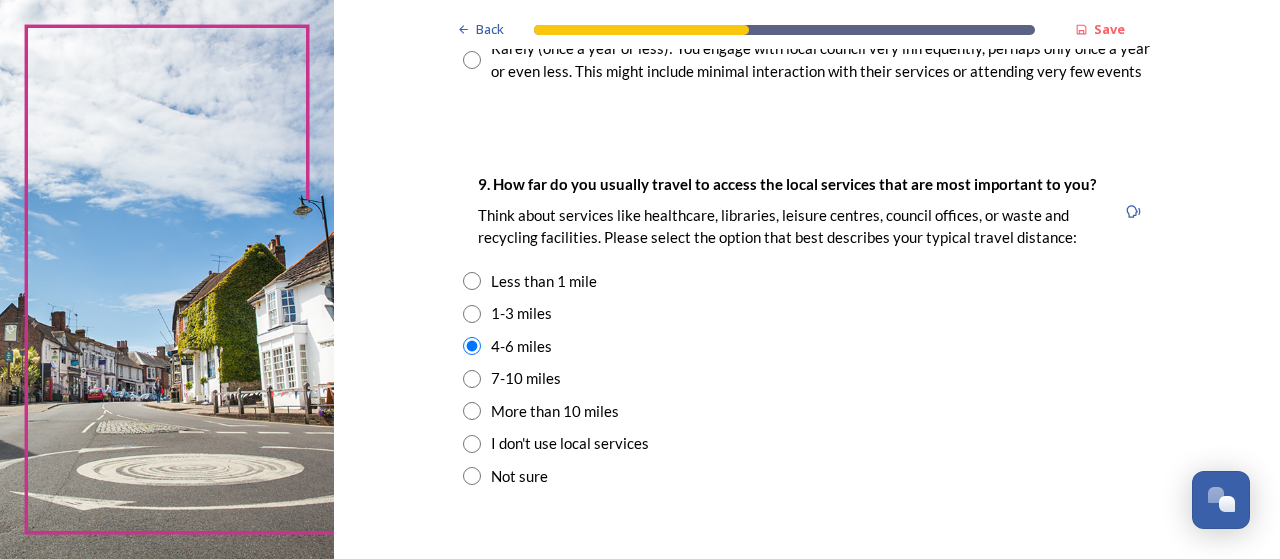 click at bounding box center (472, 346) 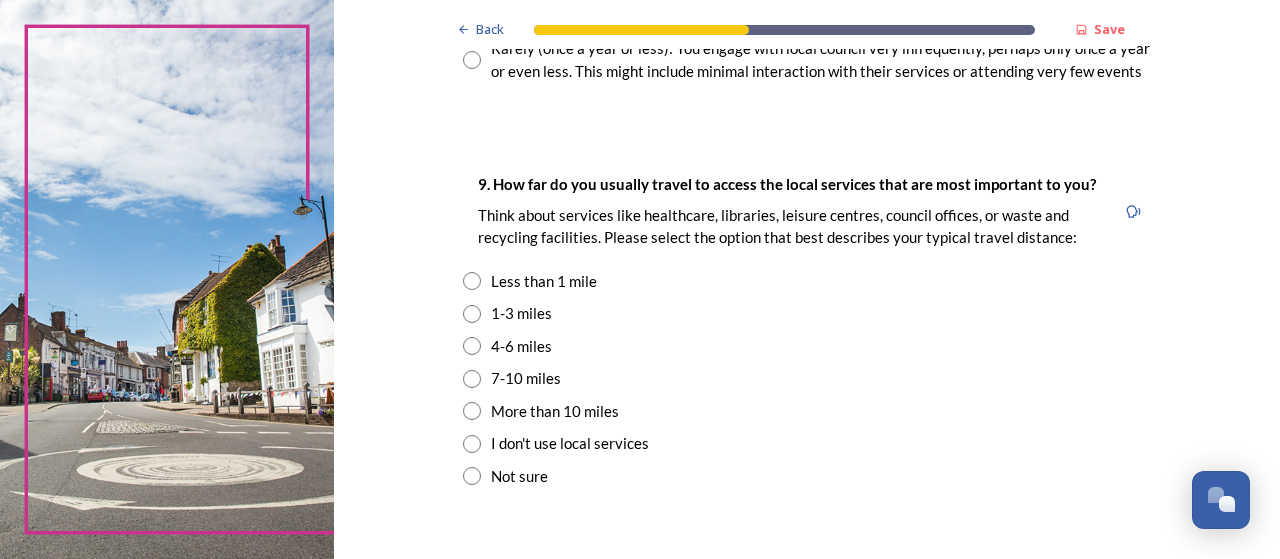 click at bounding box center (472, 346) 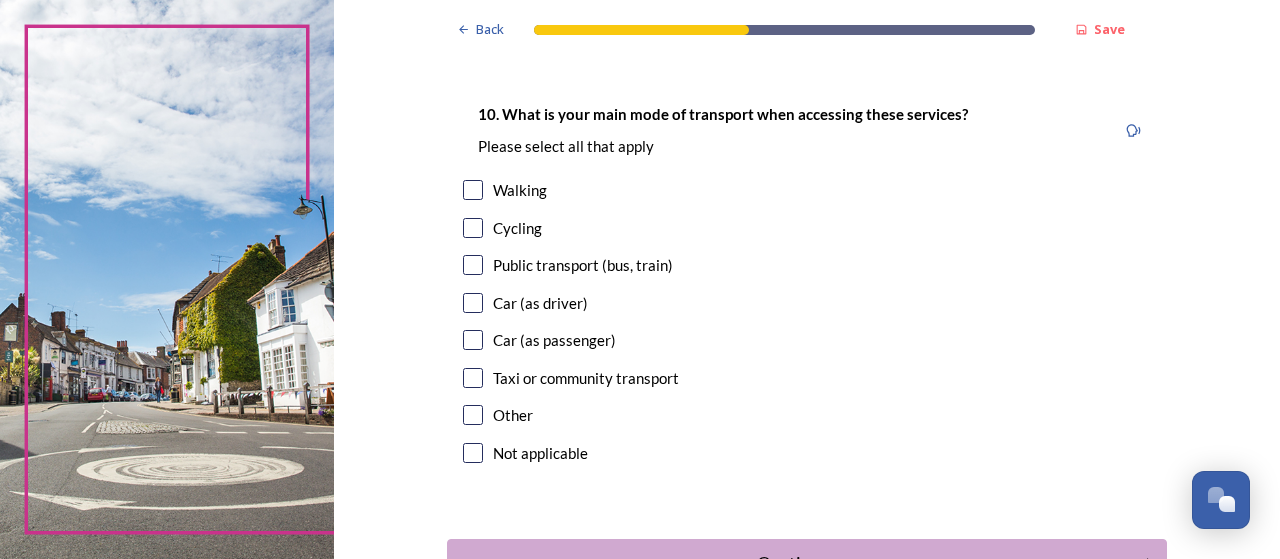 scroll, scrollTop: 1844, scrollLeft: 0, axis: vertical 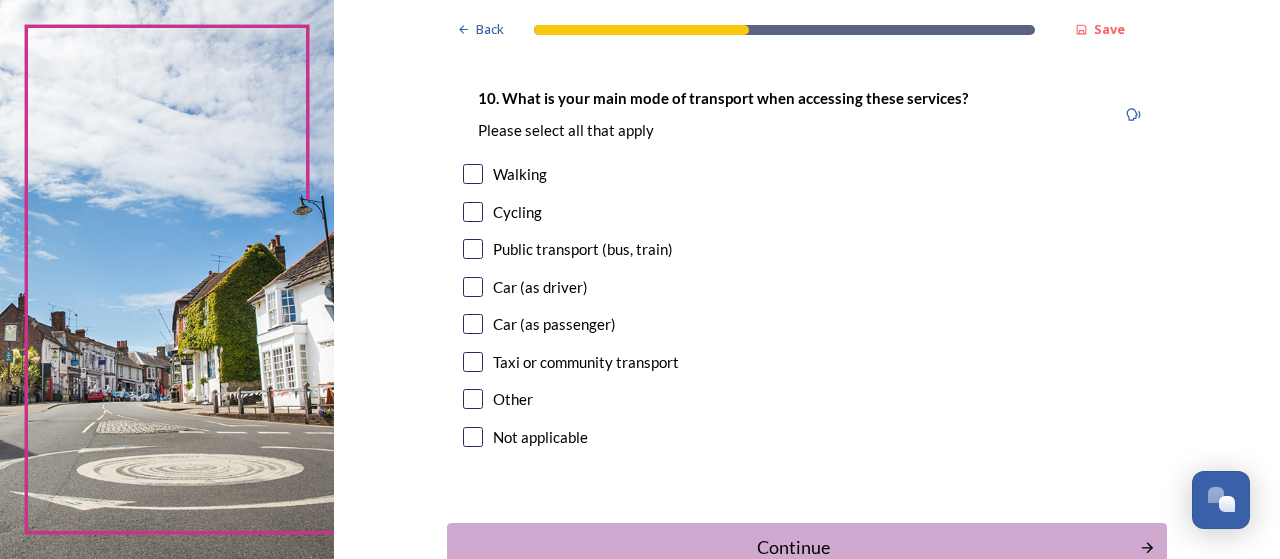 click at bounding box center [473, 287] 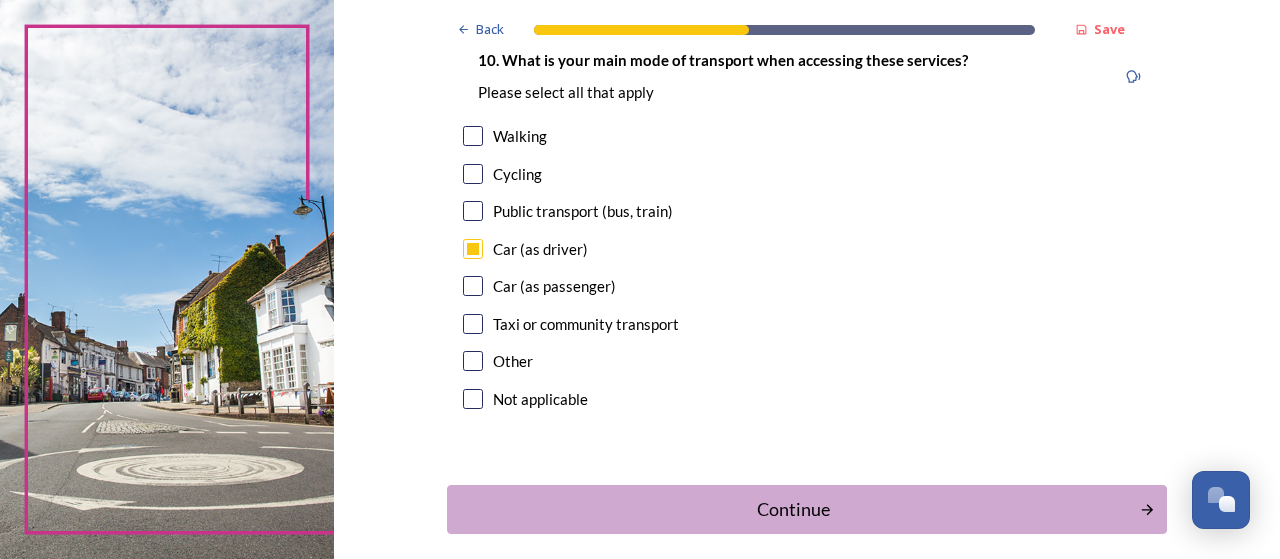 scroll, scrollTop: 1972, scrollLeft: 0, axis: vertical 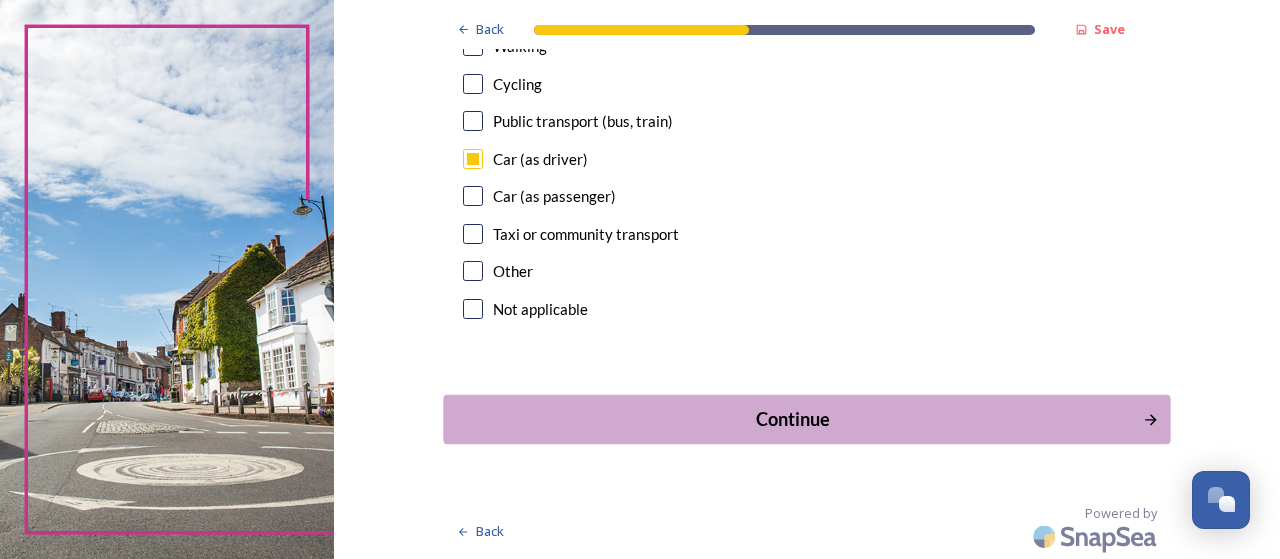 click on "Continue" at bounding box center (793, 419) 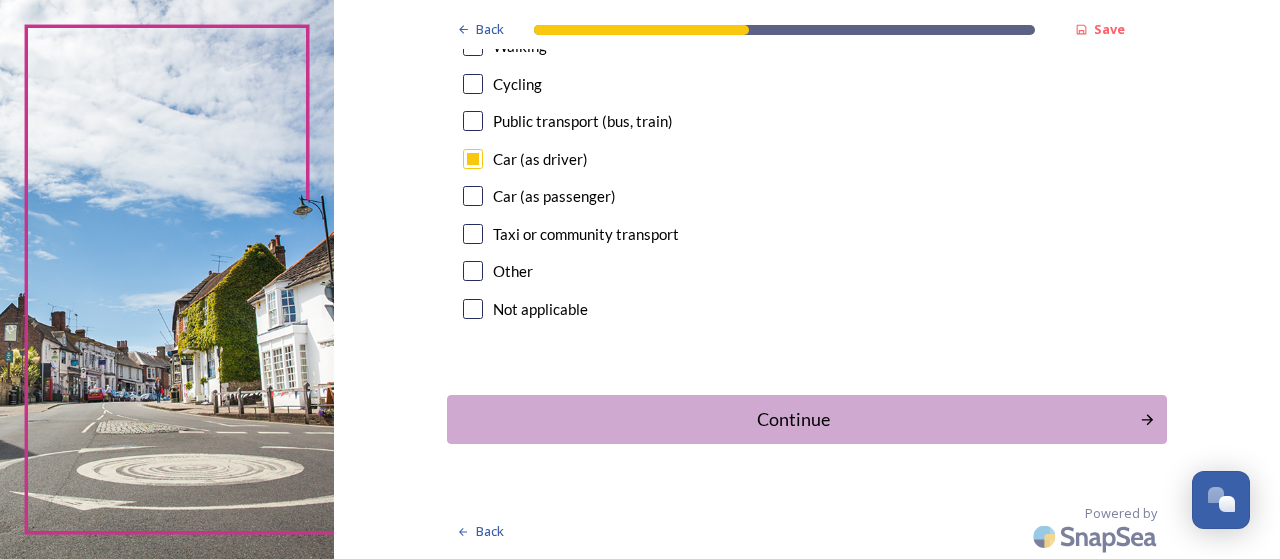 scroll, scrollTop: 0, scrollLeft: 0, axis: both 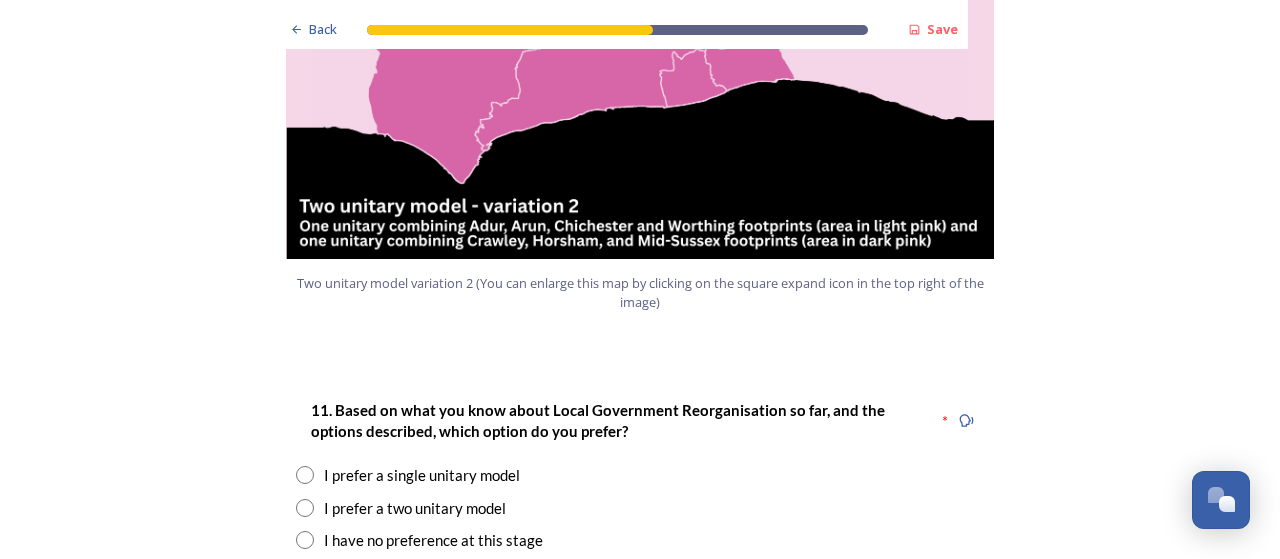 click at bounding box center [305, 508] 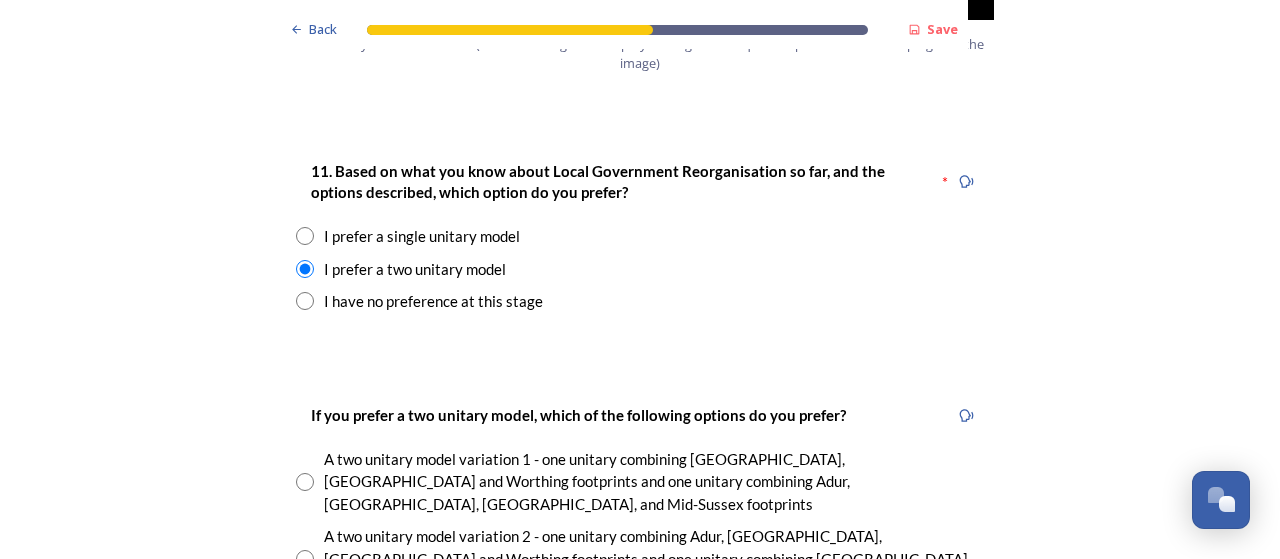 scroll, scrollTop: 2640, scrollLeft: 0, axis: vertical 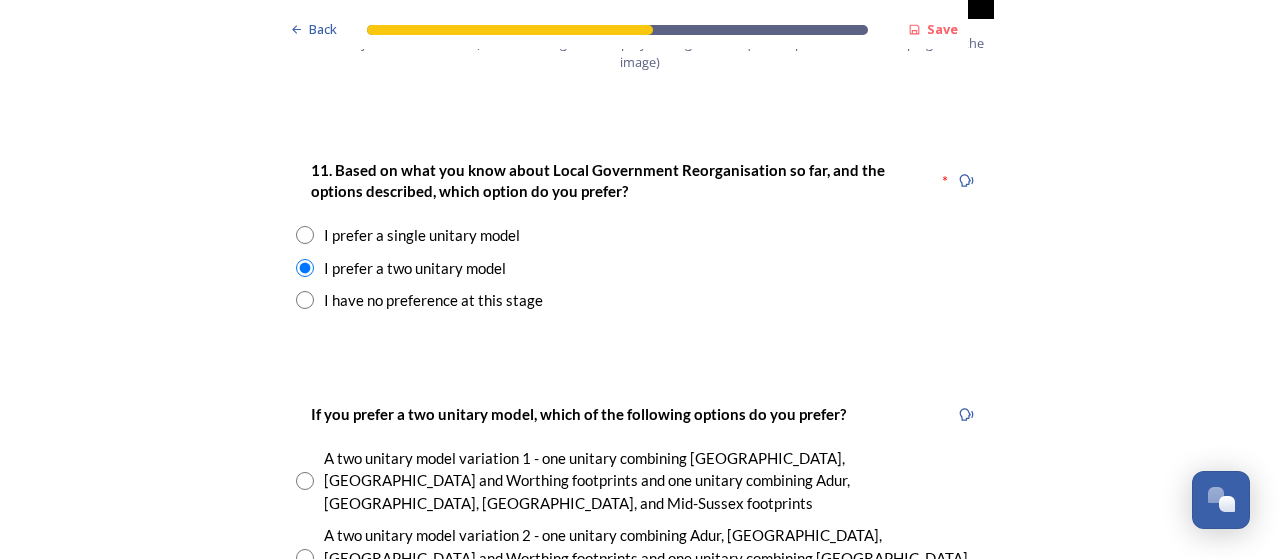 click at bounding box center [305, 558] 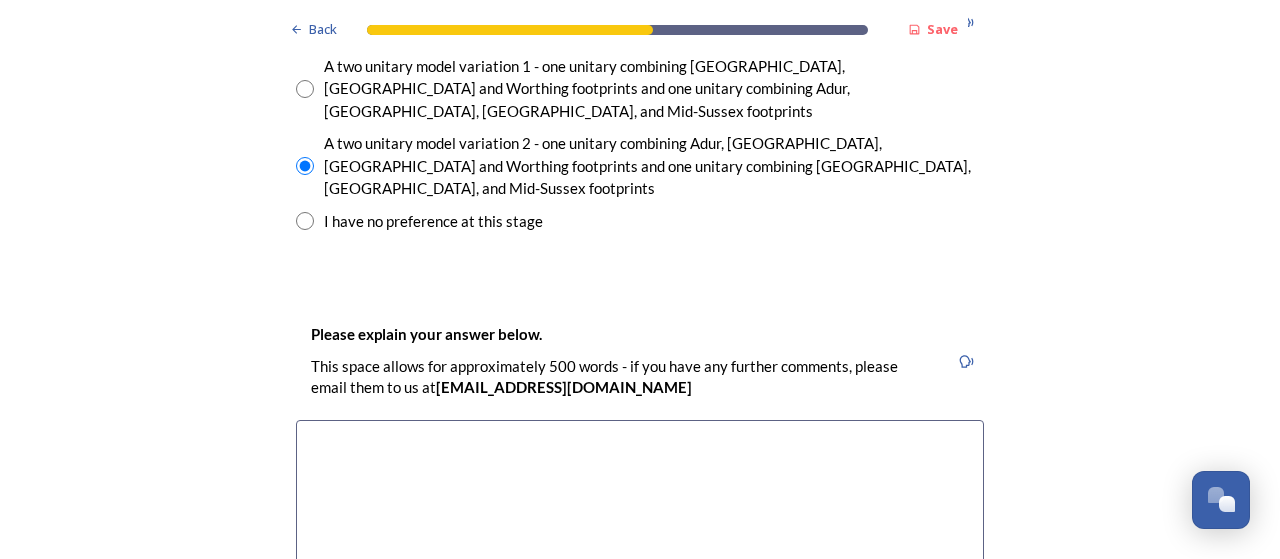 scroll, scrollTop: 3040, scrollLeft: 0, axis: vertical 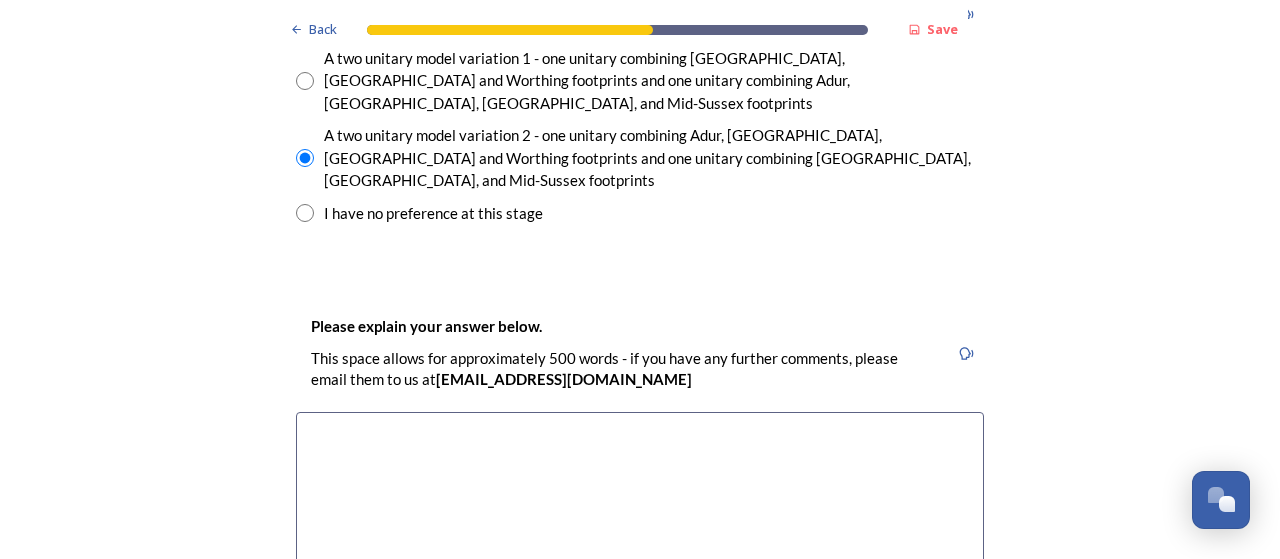 click at bounding box center [640, 524] 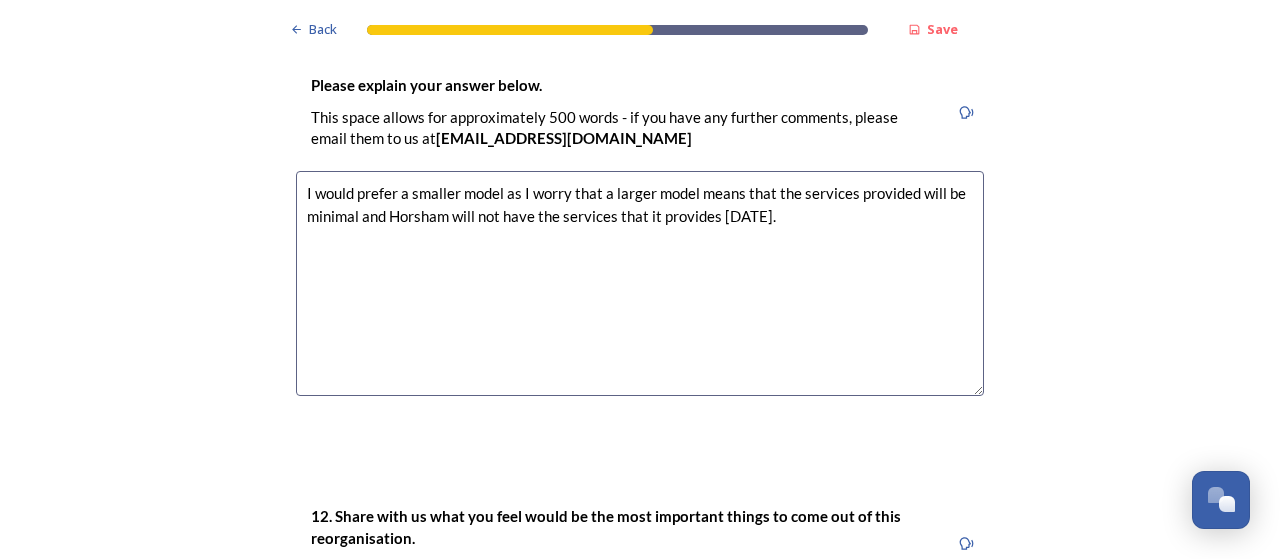 scroll, scrollTop: 3412, scrollLeft: 0, axis: vertical 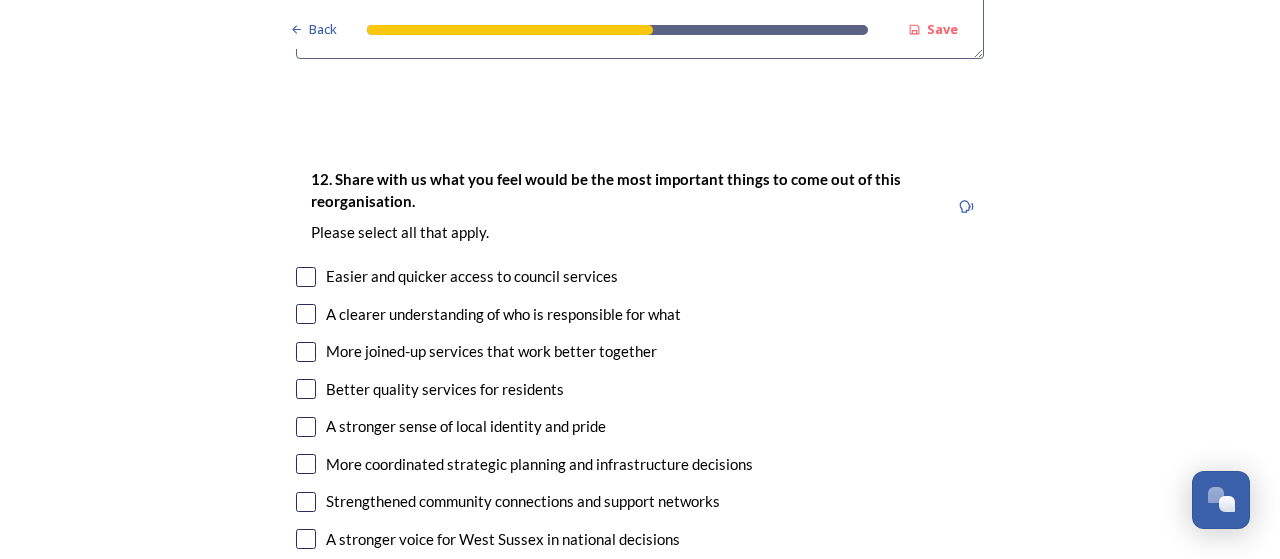 type on "I would prefer a smaller model as I worry that a larger model means that the services provided will be minimal and Horsham will not have the services that it provides today." 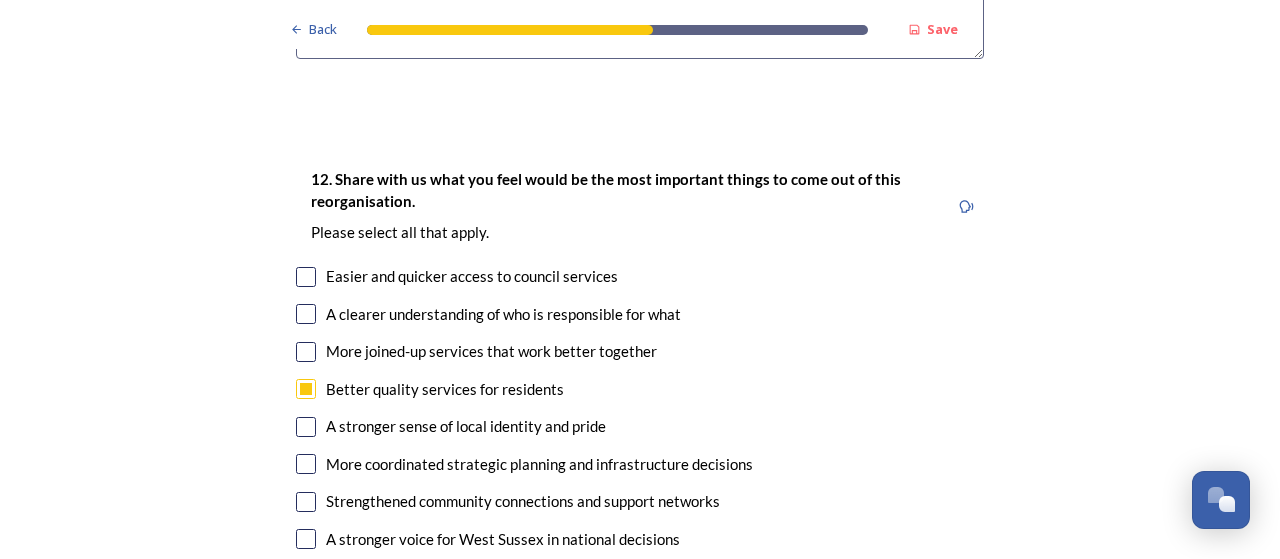 click at bounding box center [306, 427] 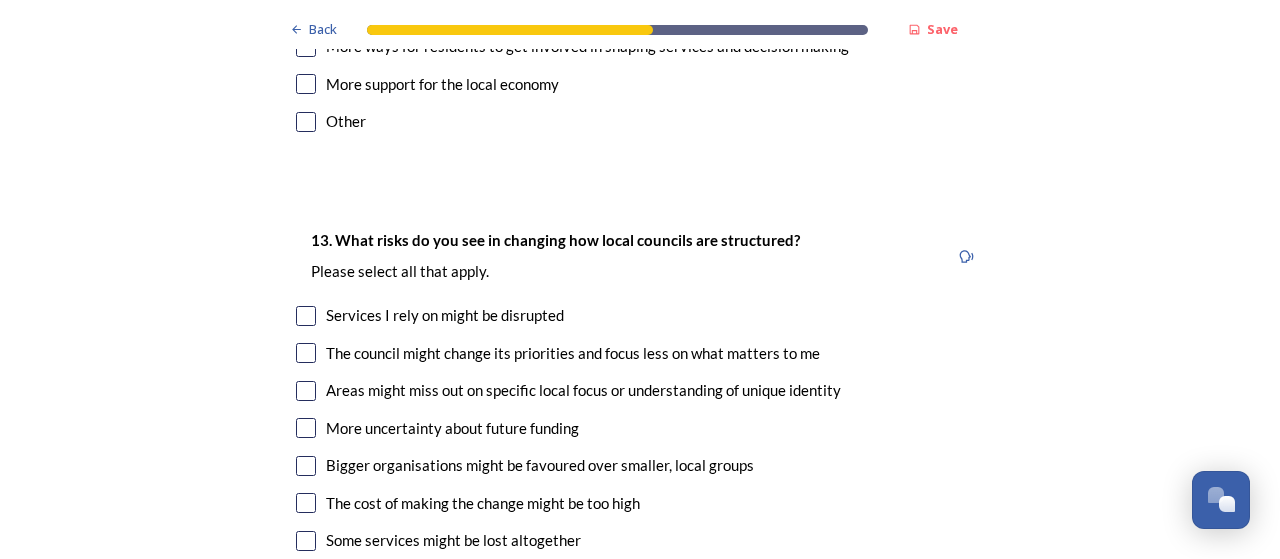 scroll, scrollTop: 4192, scrollLeft: 0, axis: vertical 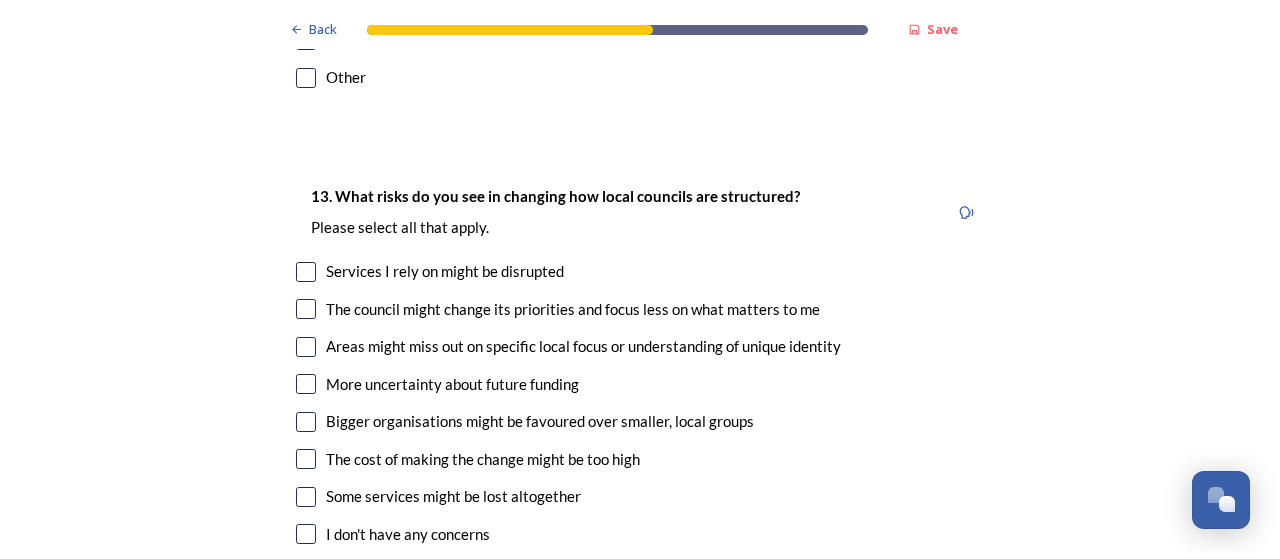 click at bounding box center (306, 272) 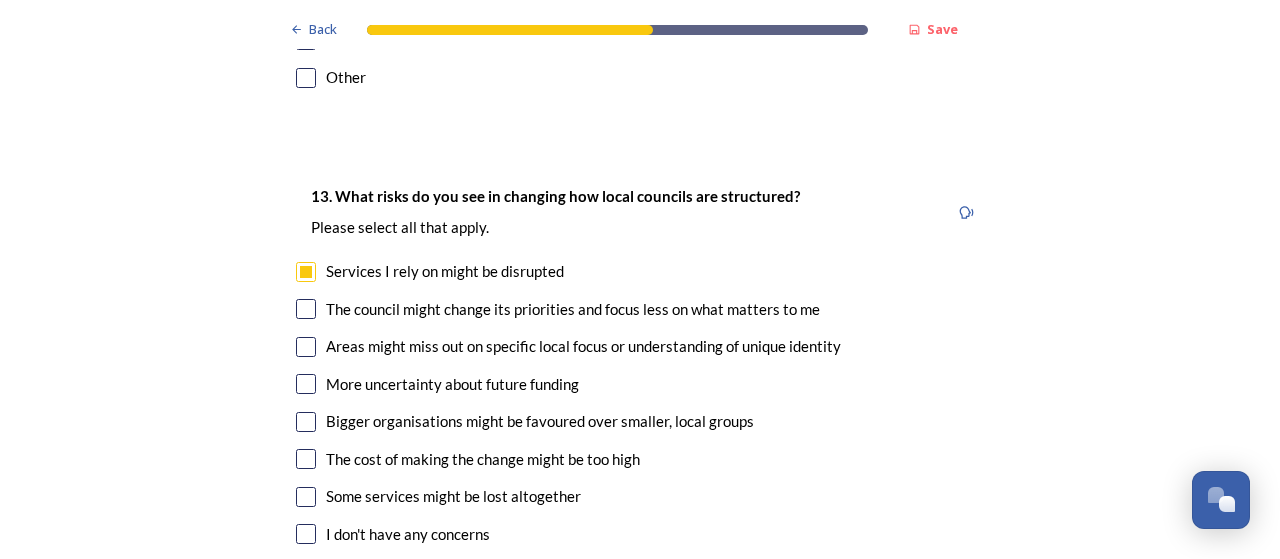 click at bounding box center (306, 309) 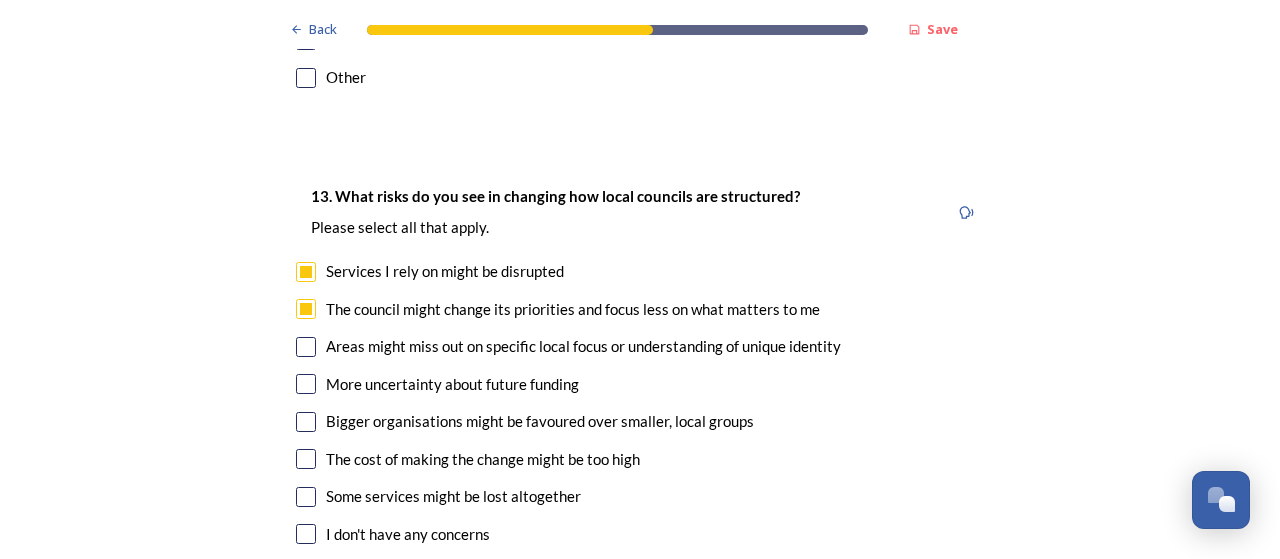 click at bounding box center [306, 347] 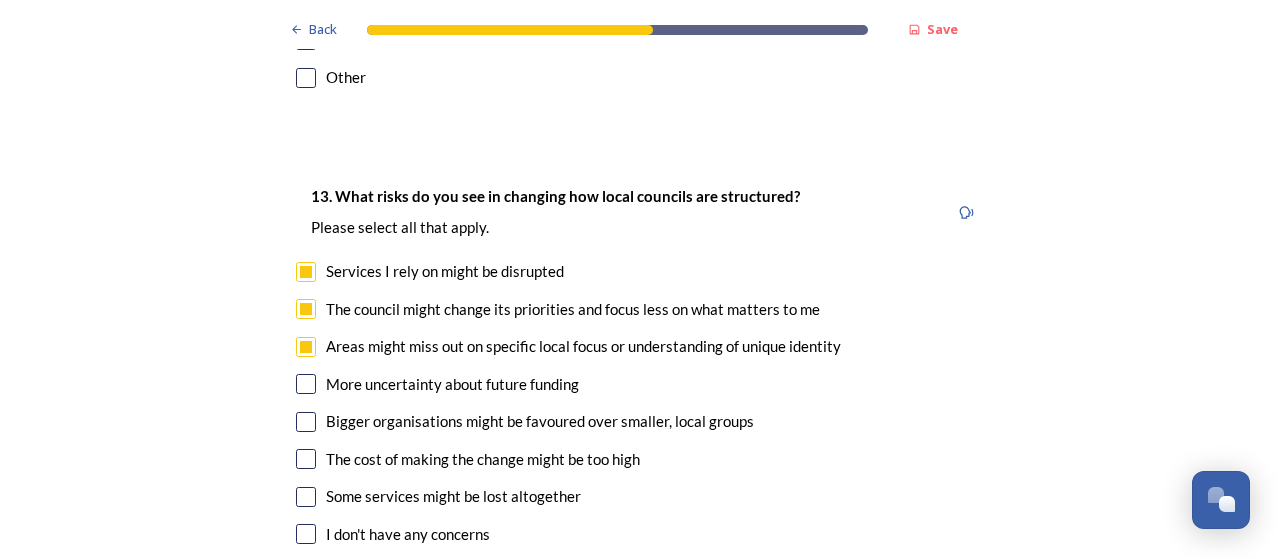 click at bounding box center (306, 384) 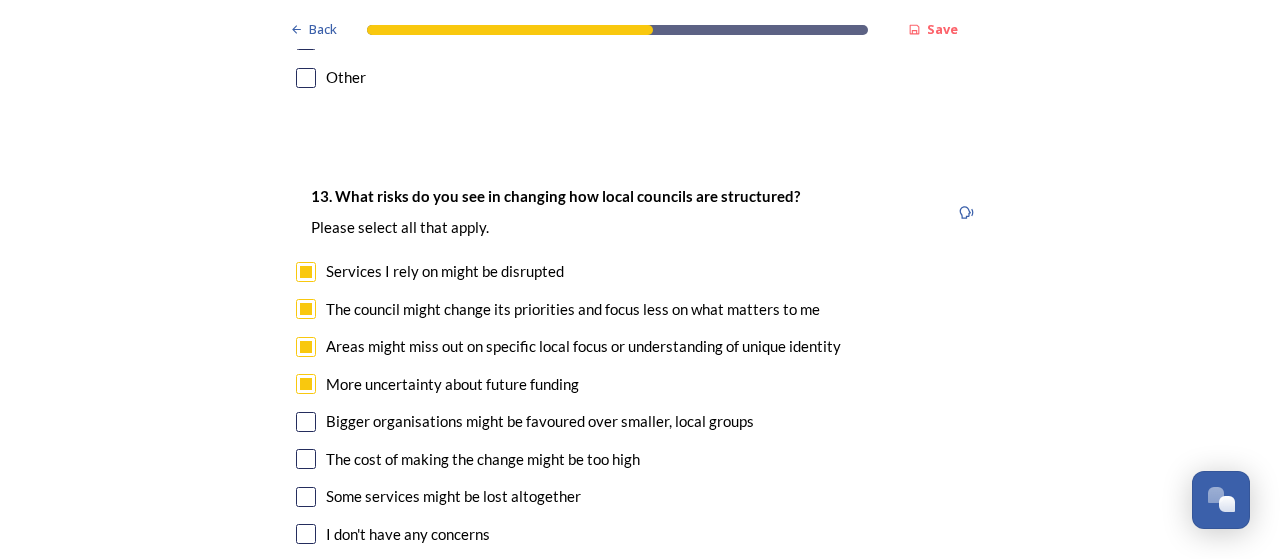 click on "Bigger organisations might be favoured over smaller, local groups" at bounding box center [640, 421] 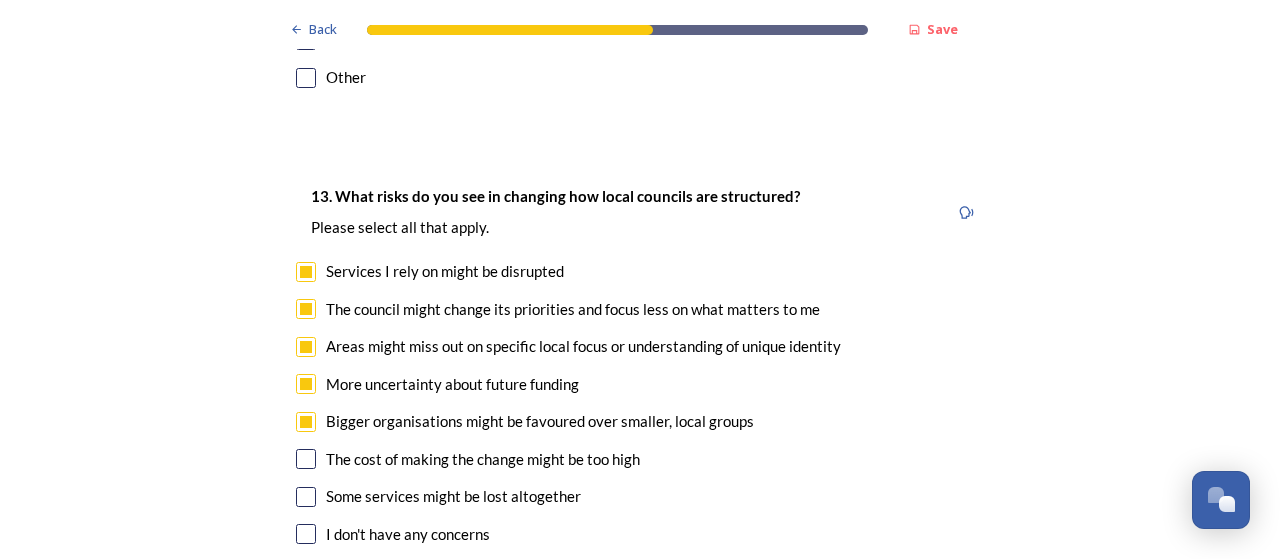 click at bounding box center (306, 459) 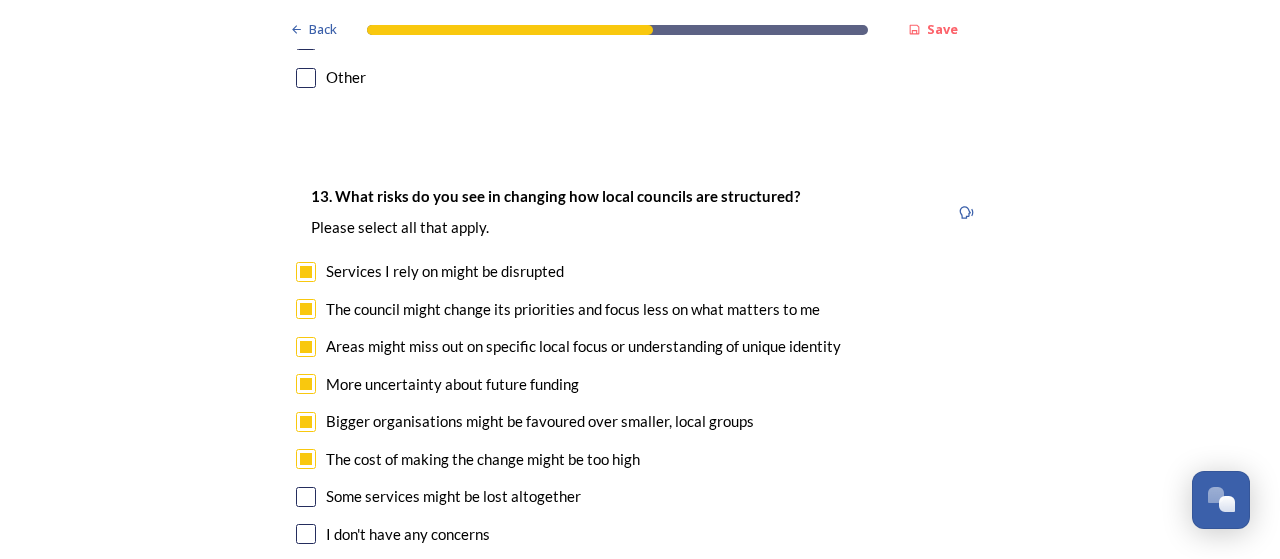 click at bounding box center [306, 497] 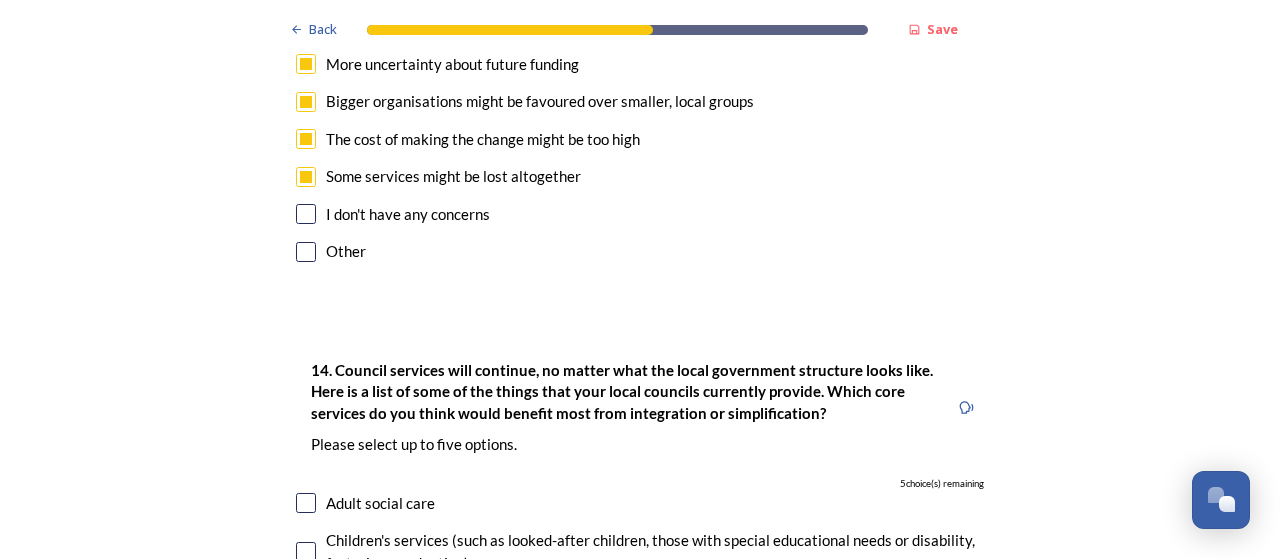 scroll, scrollTop: 4661, scrollLeft: 0, axis: vertical 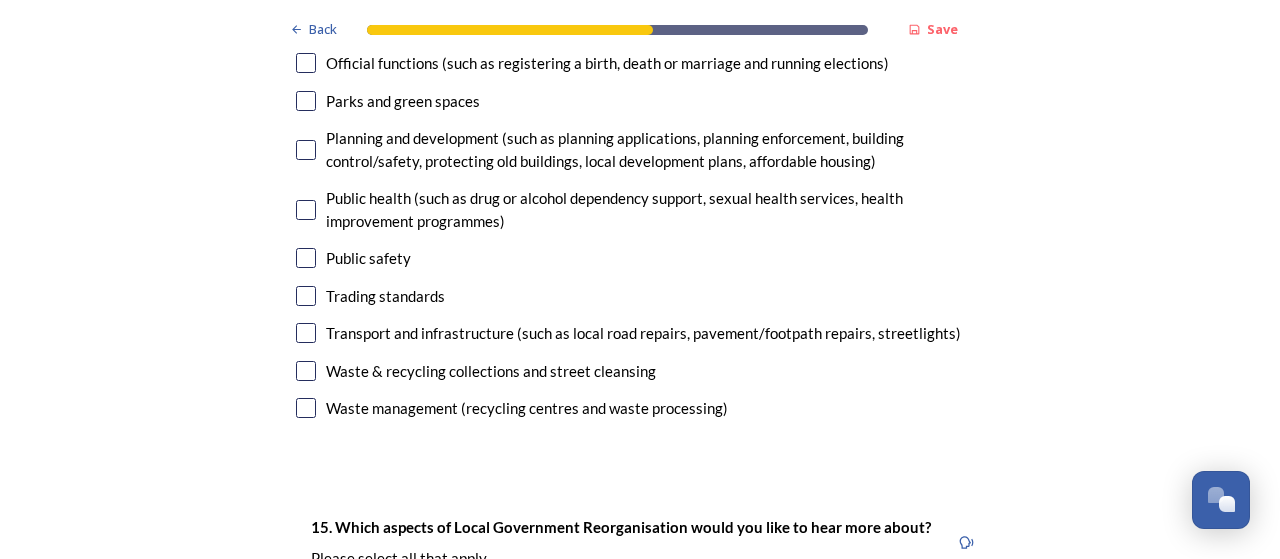 click at bounding box center [306, 408] 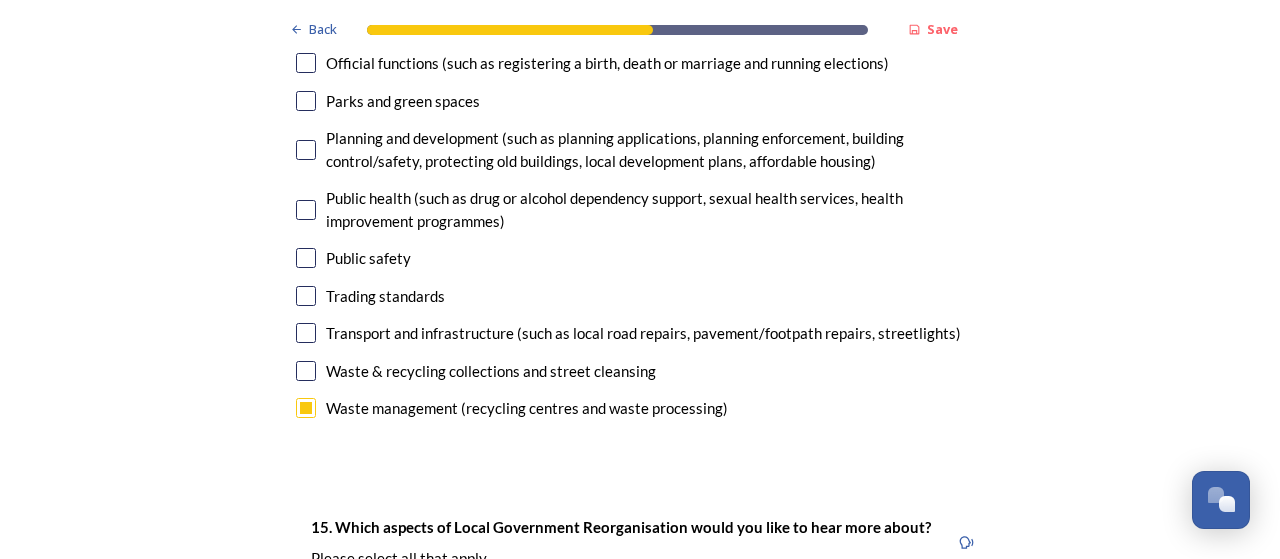 click at bounding box center (306, 333) 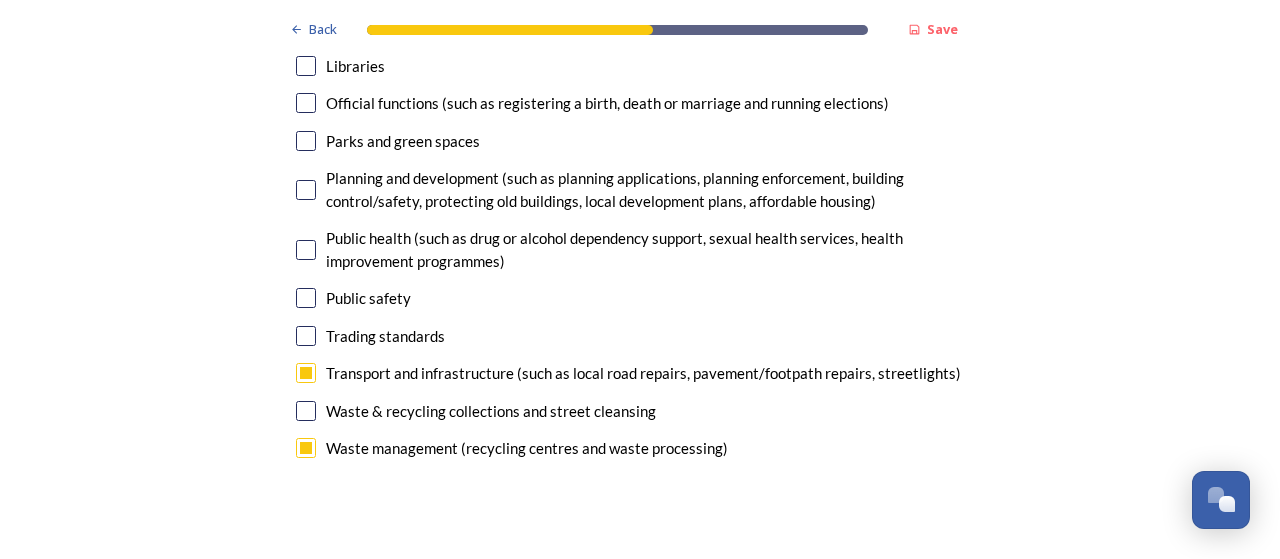 scroll, scrollTop: 5166, scrollLeft: 0, axis: vertical 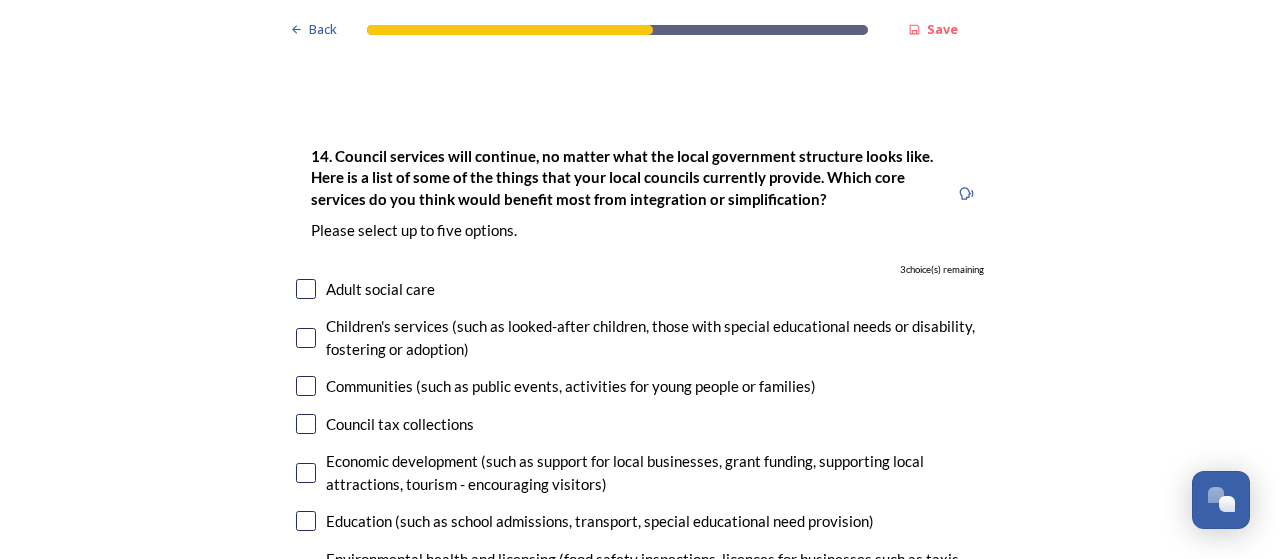 click at bounding box center (306, 386) 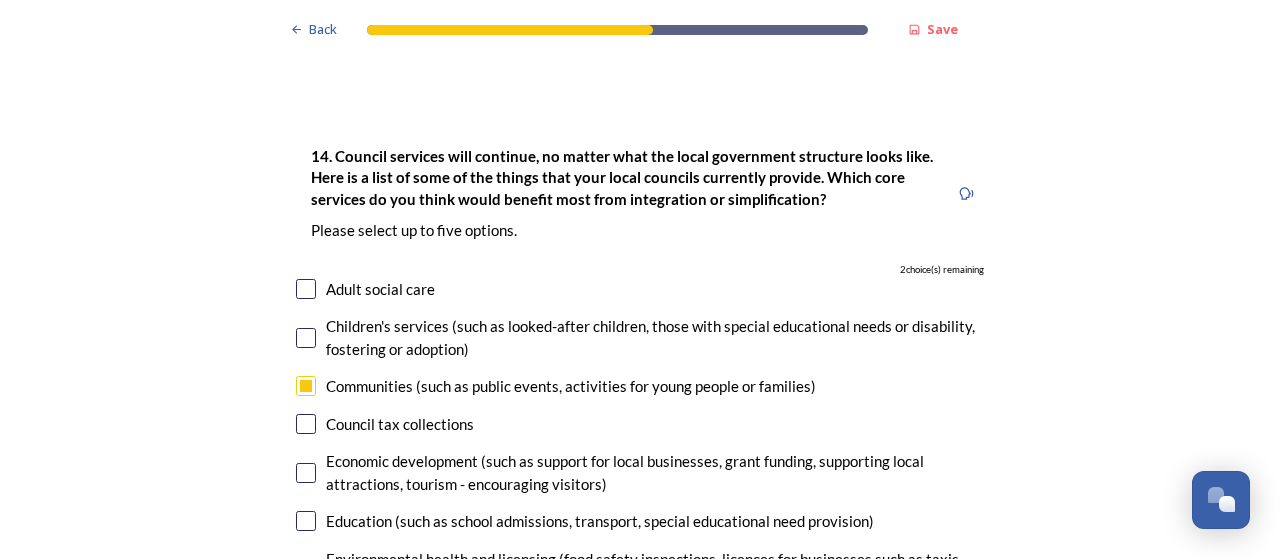 click at bounding box center (306, 521) 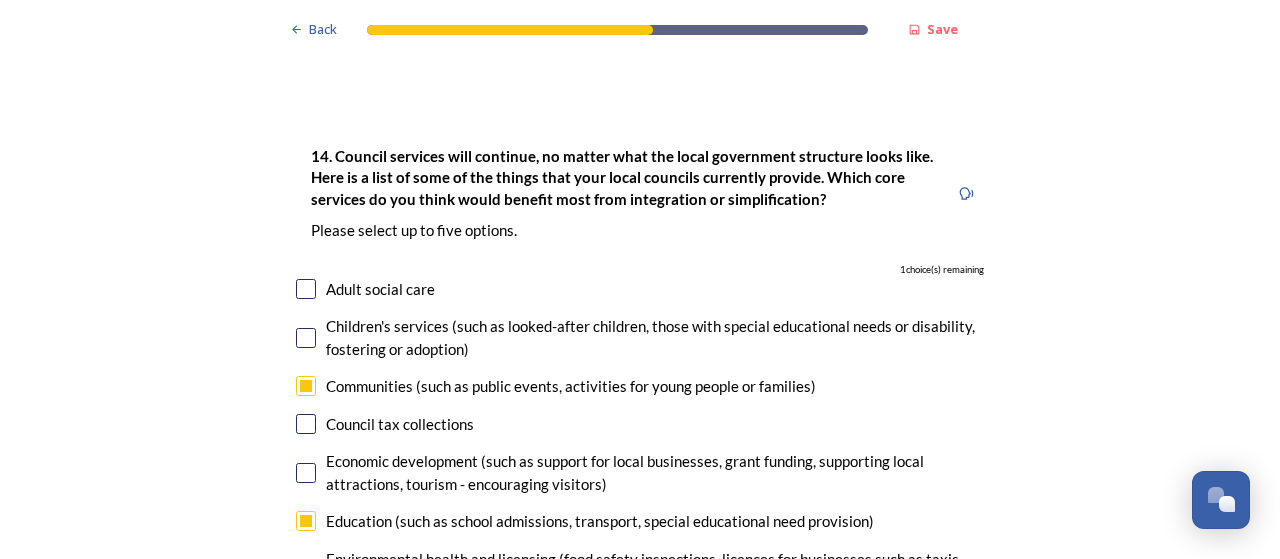 click at bounding box center [306, 656] 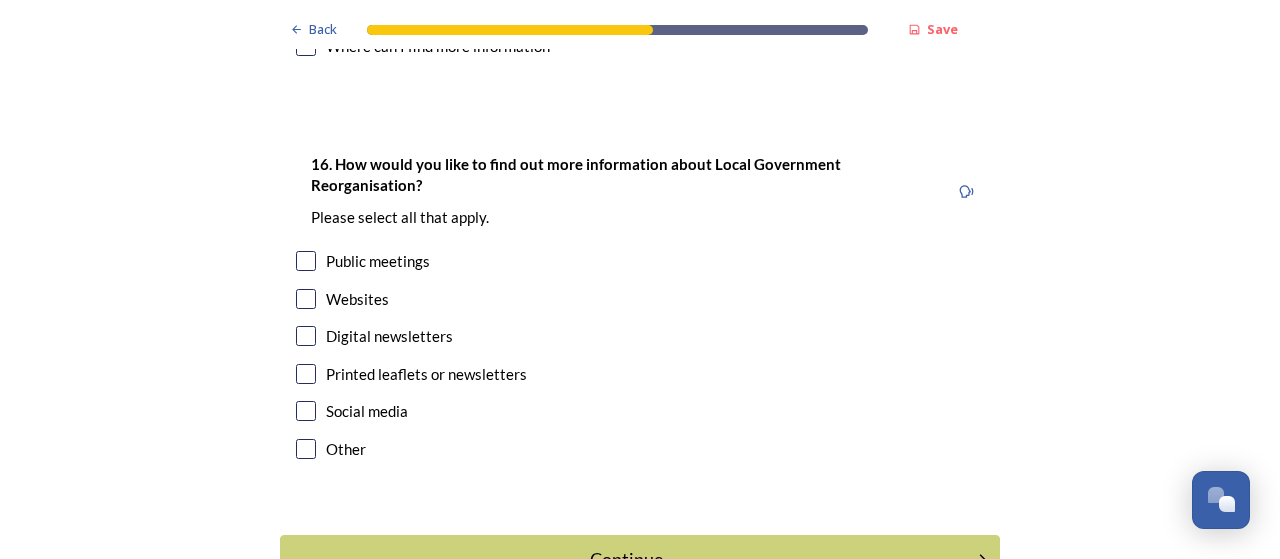 scroll, scrollTop: 6218, scrollLeft: 0, axis: vertical 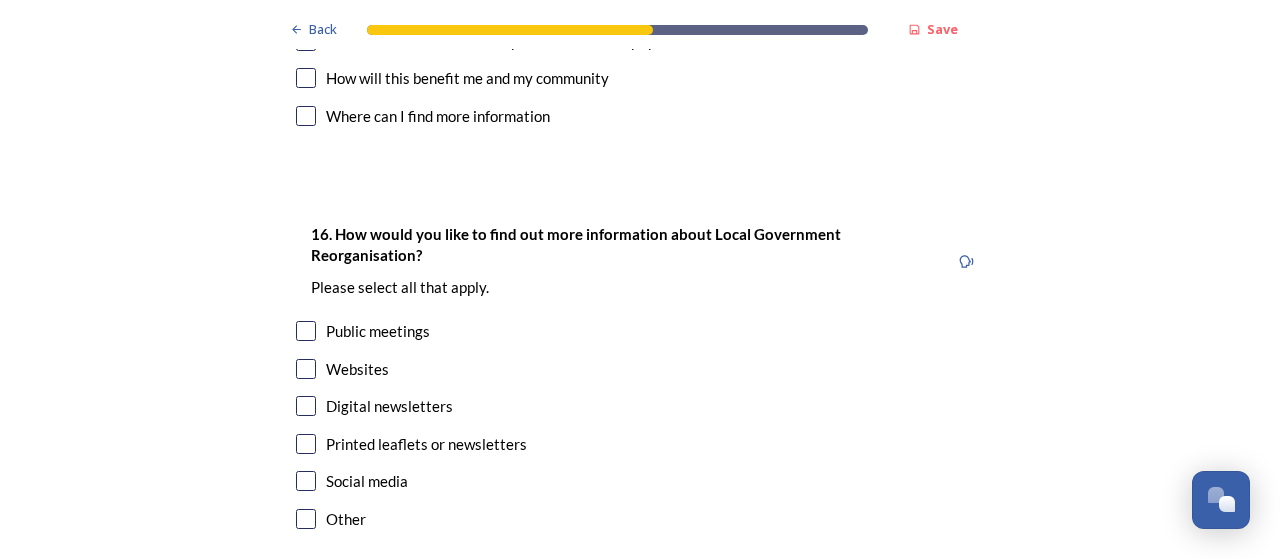 click at bounding box center (306, 406) 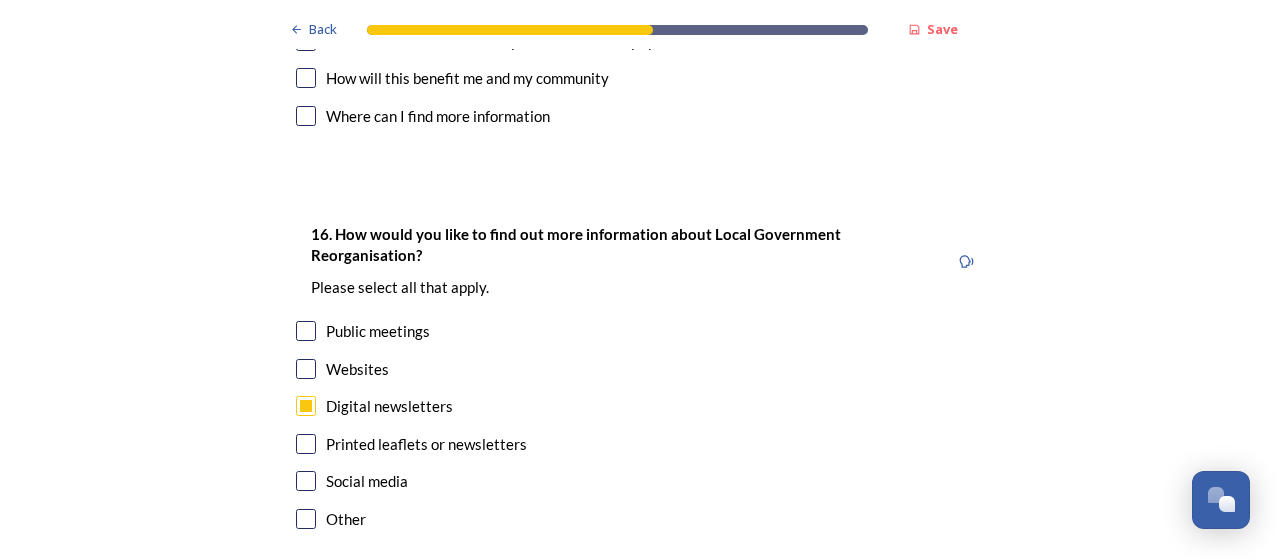 click on "Continue" at bounding box center (626, 629) 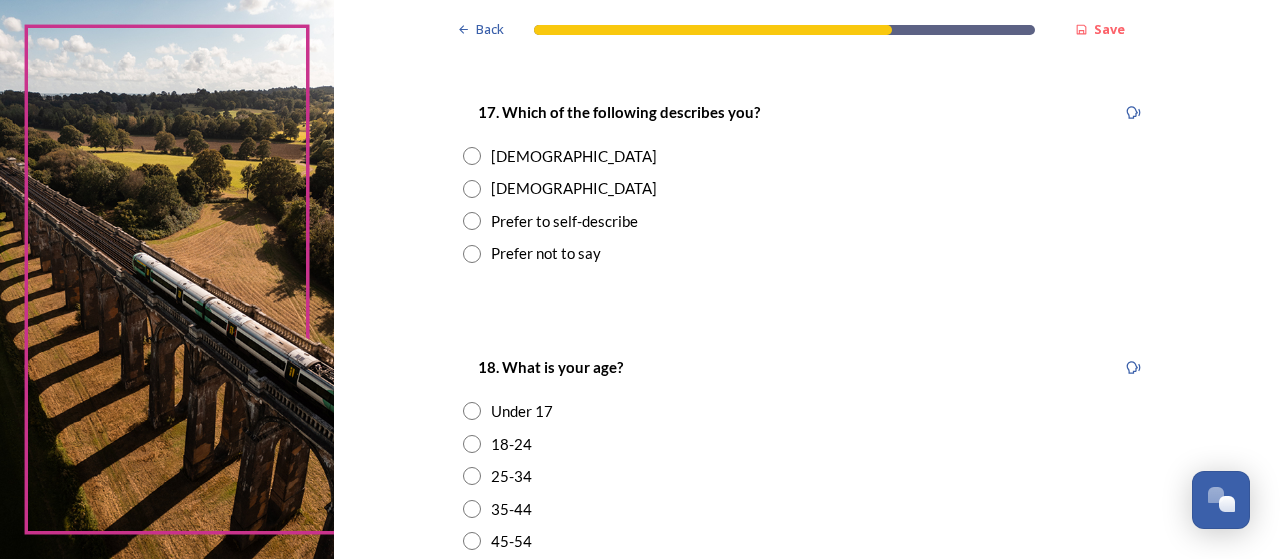 scroll, scrollTop: 338, scrollLeft: 0, axis: vertical 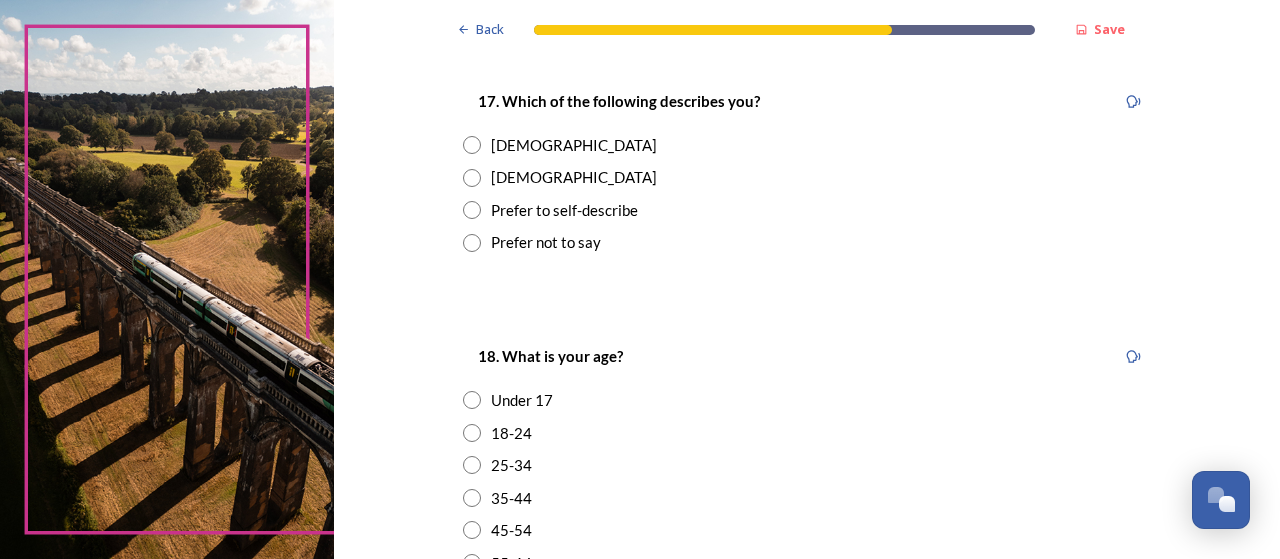 click at bounding box center (472, 145) 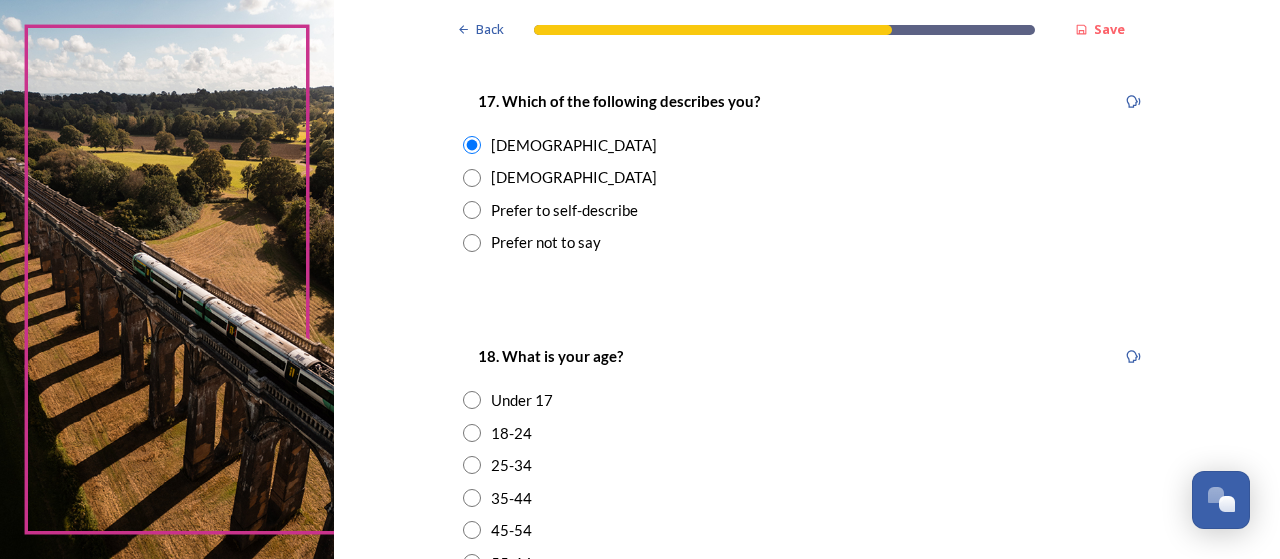 click at bounding box center (472, 530) 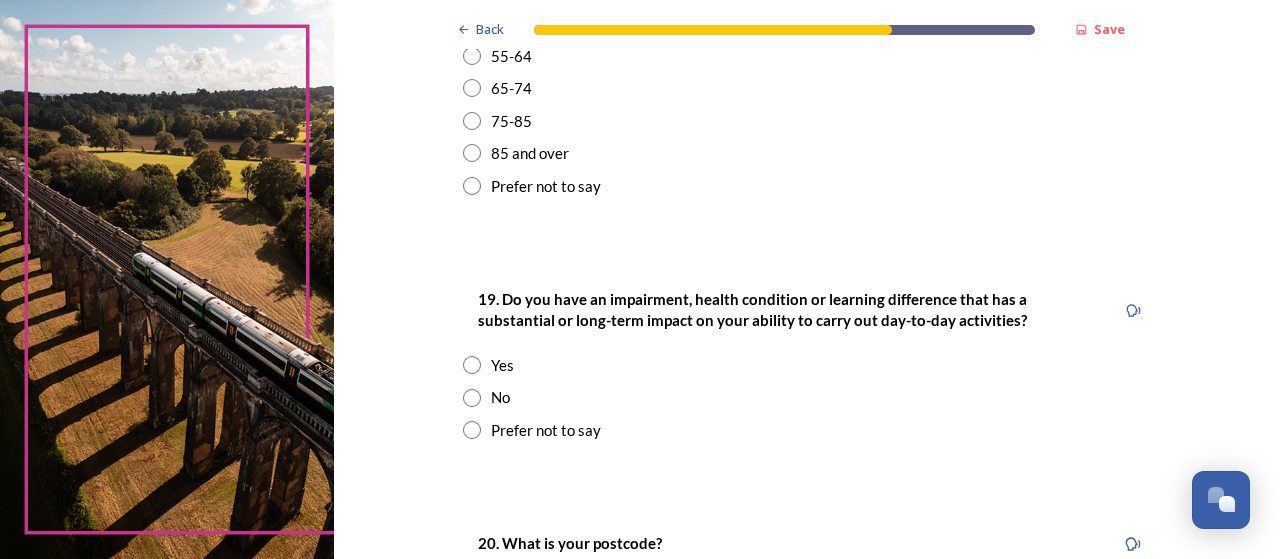 scroll, scrollTop: 850, scrollLeft: 0, axis: vertical 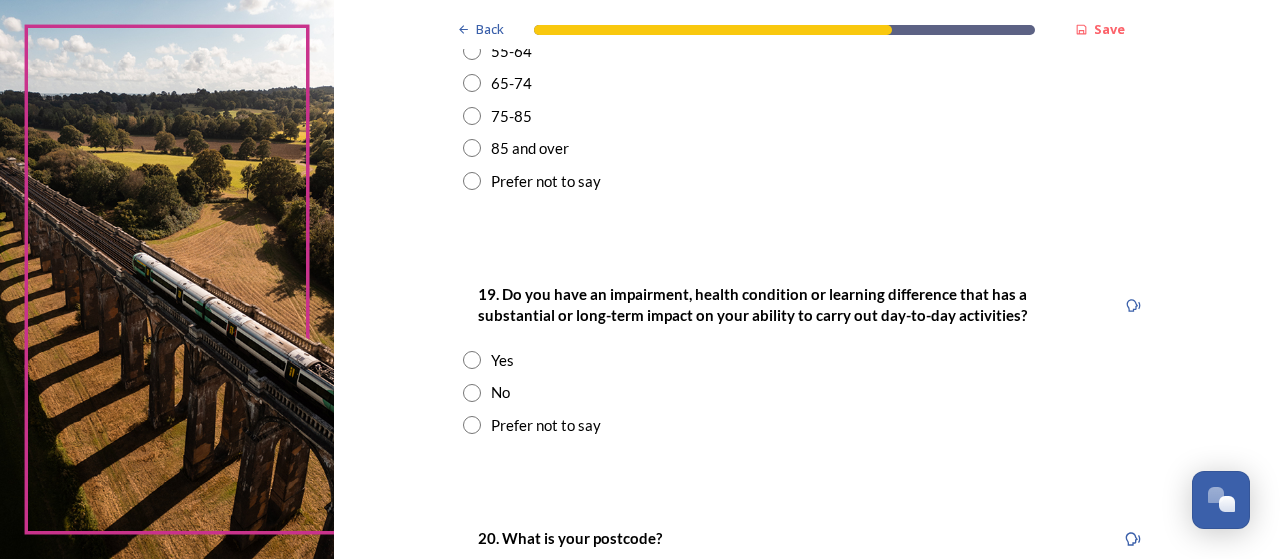 click at bounding box center [472, 393] 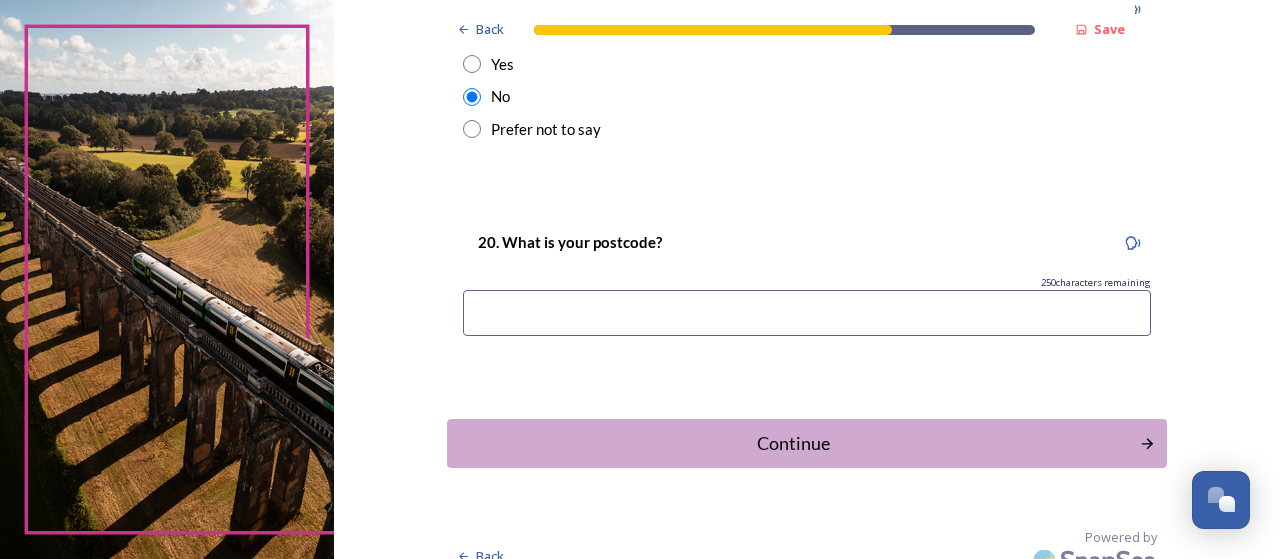 scroll, scrollTop: 1169, scrollLeft: 0, axis: vertical 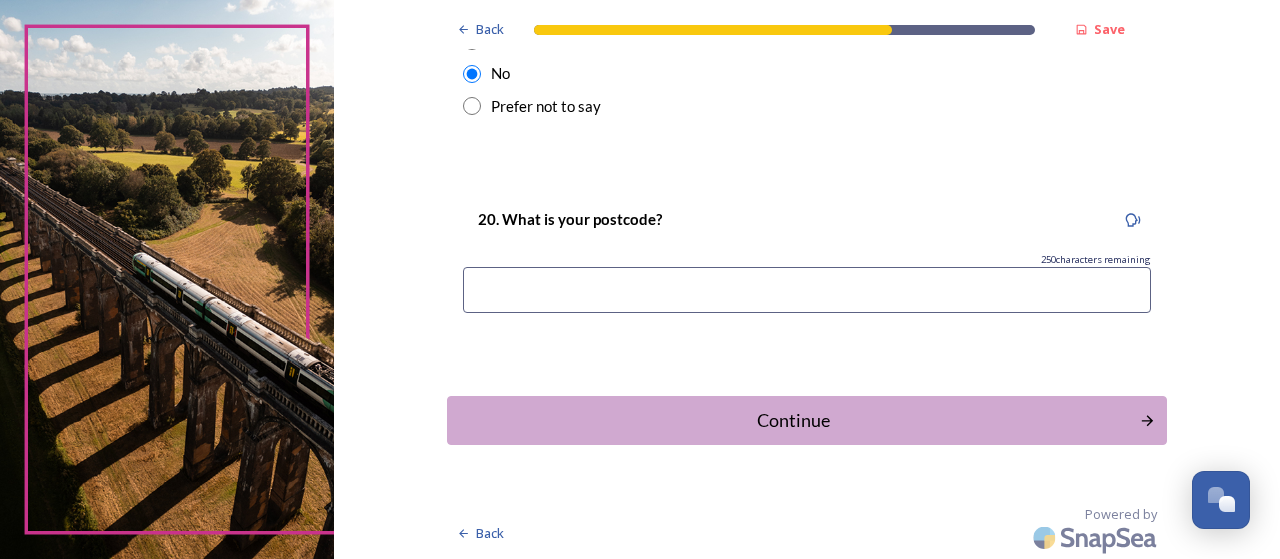 click at bounding box center [807, 290] 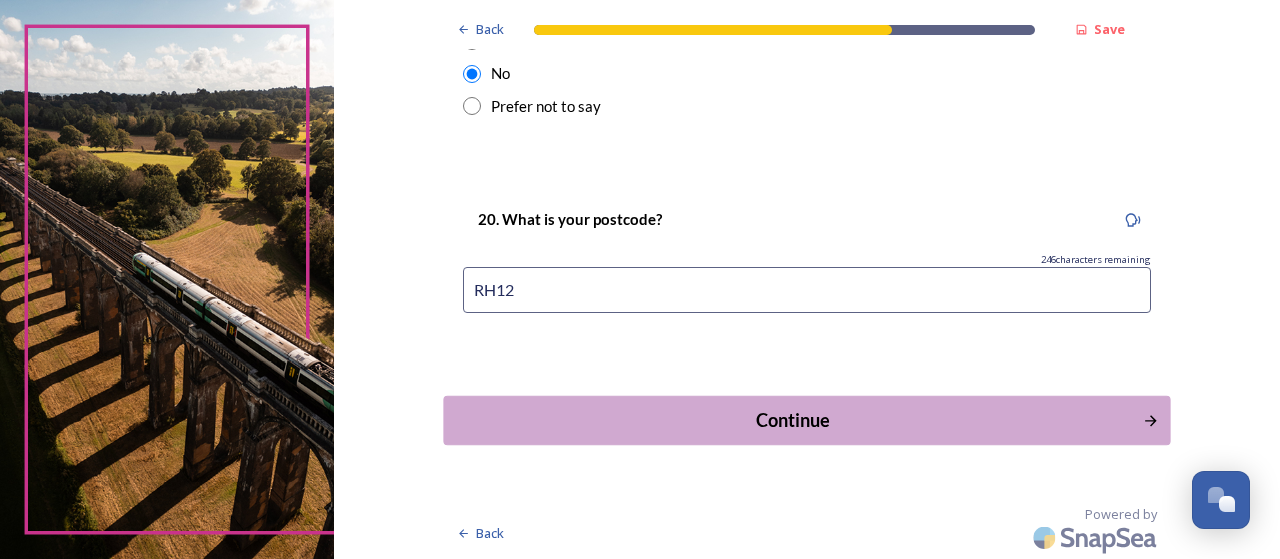 type on "RH12" 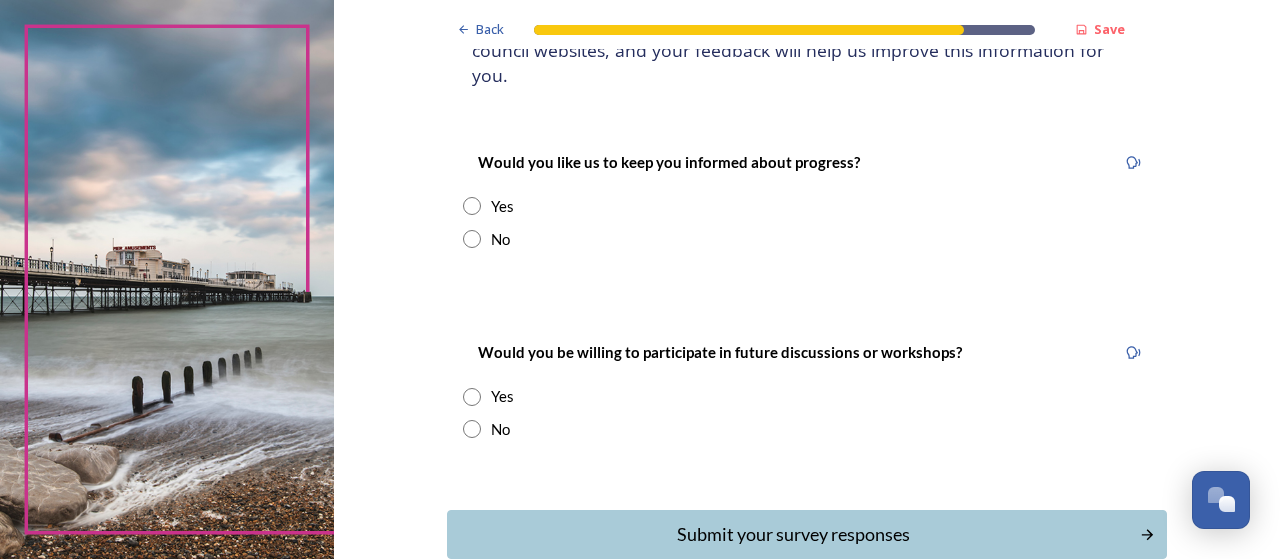 scroll, scrollTop: 237, scrollLeft: 0, axis: vertical 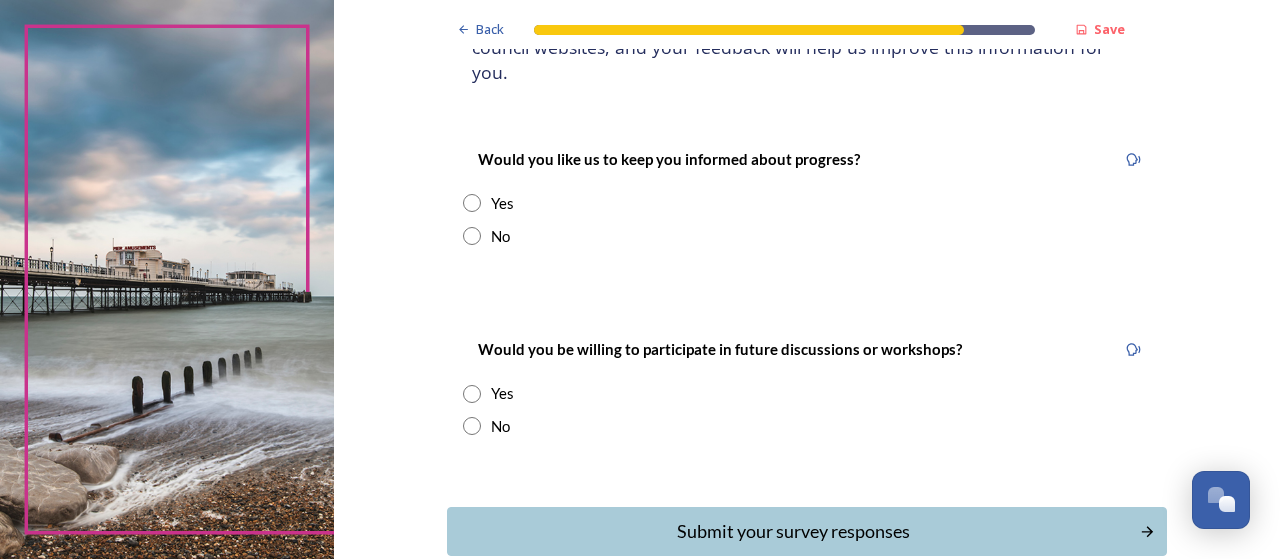 click at bounding box center (472, 203) 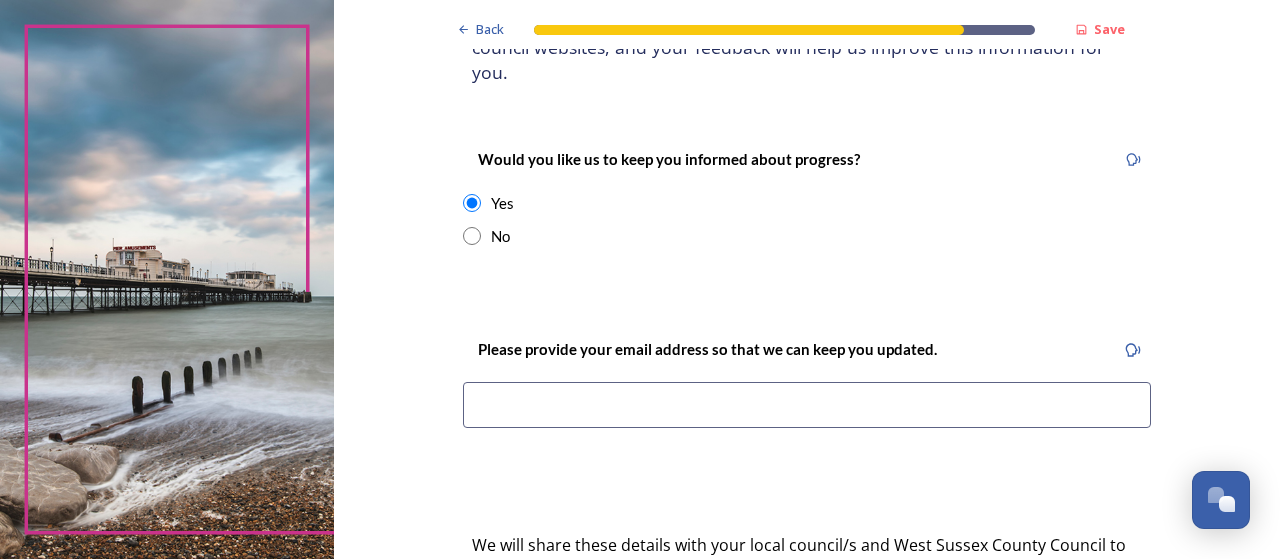 click at bounding box center [472, 236] 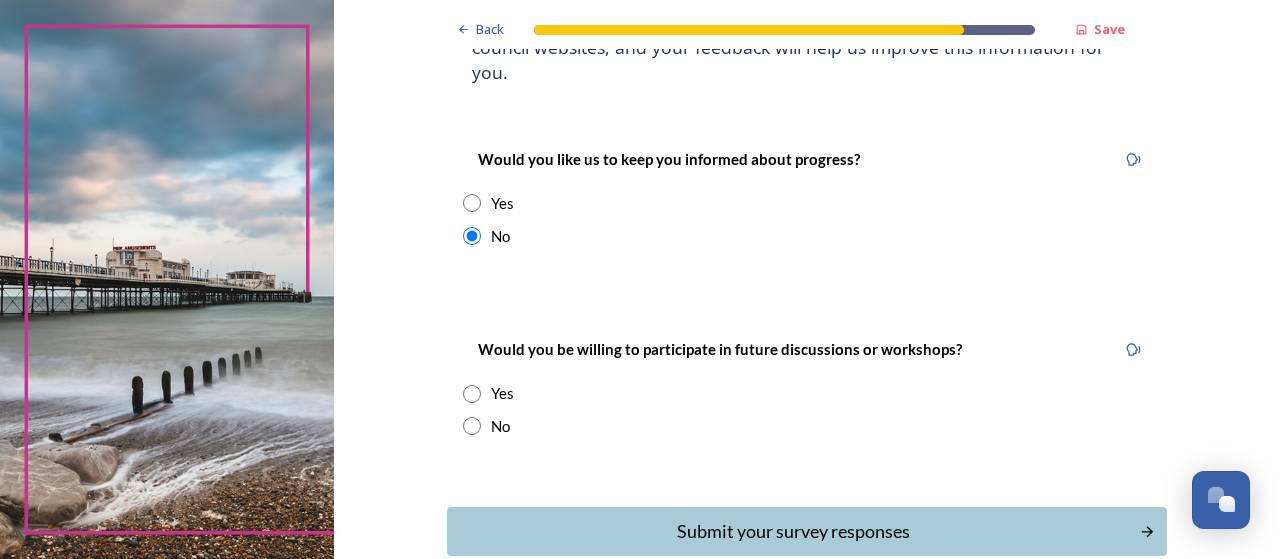 click at bounding box center [472, 236] 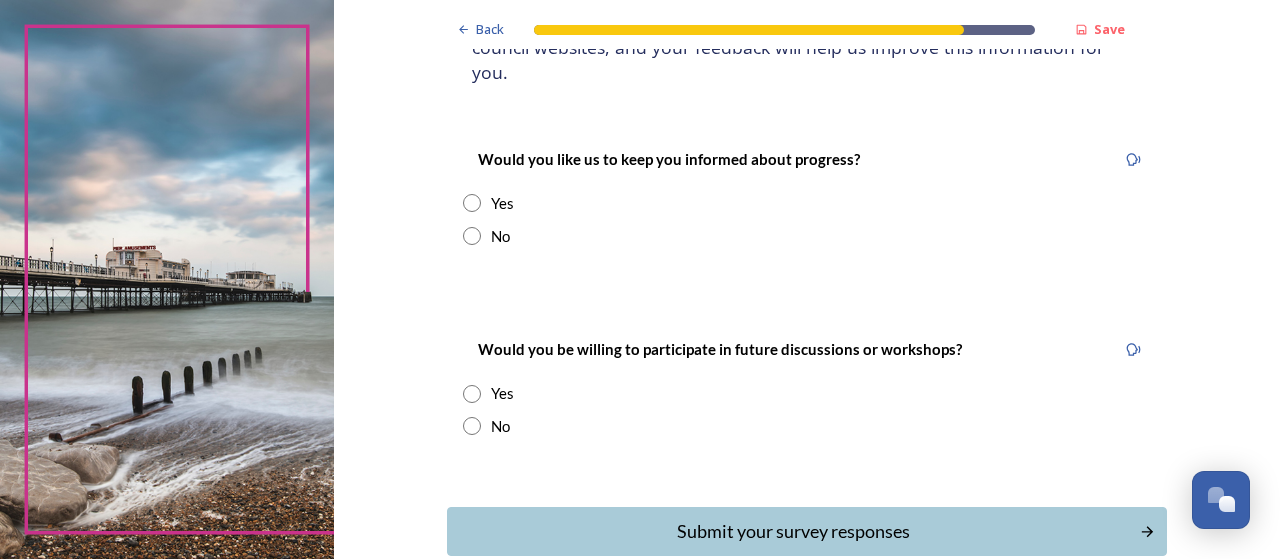 click at bounding box center [472, 236] 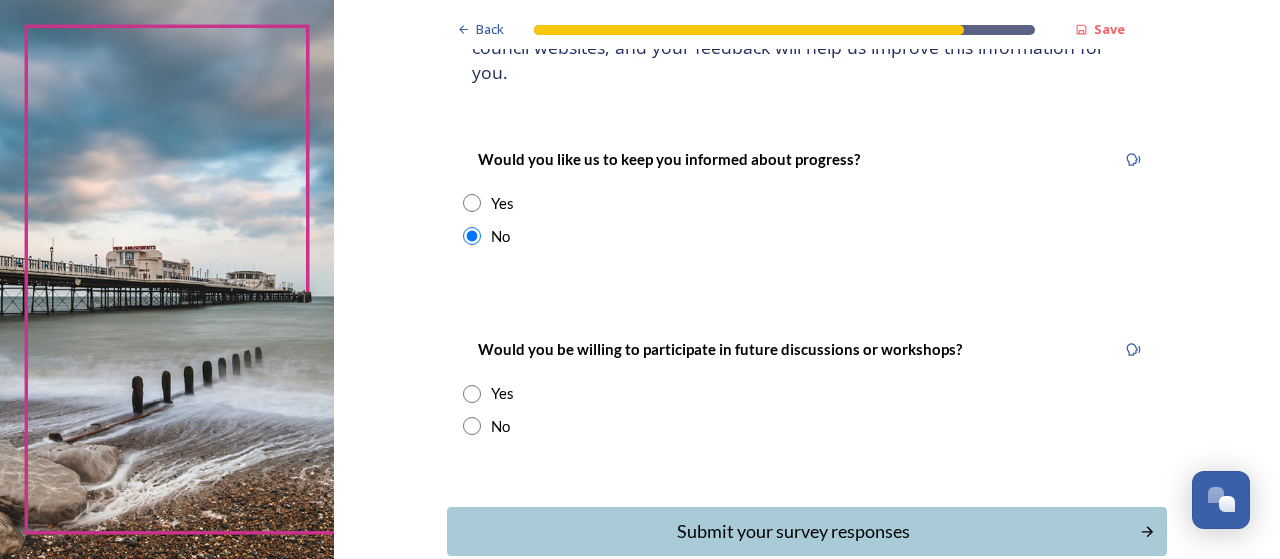 click at bounding box center [472, 394] 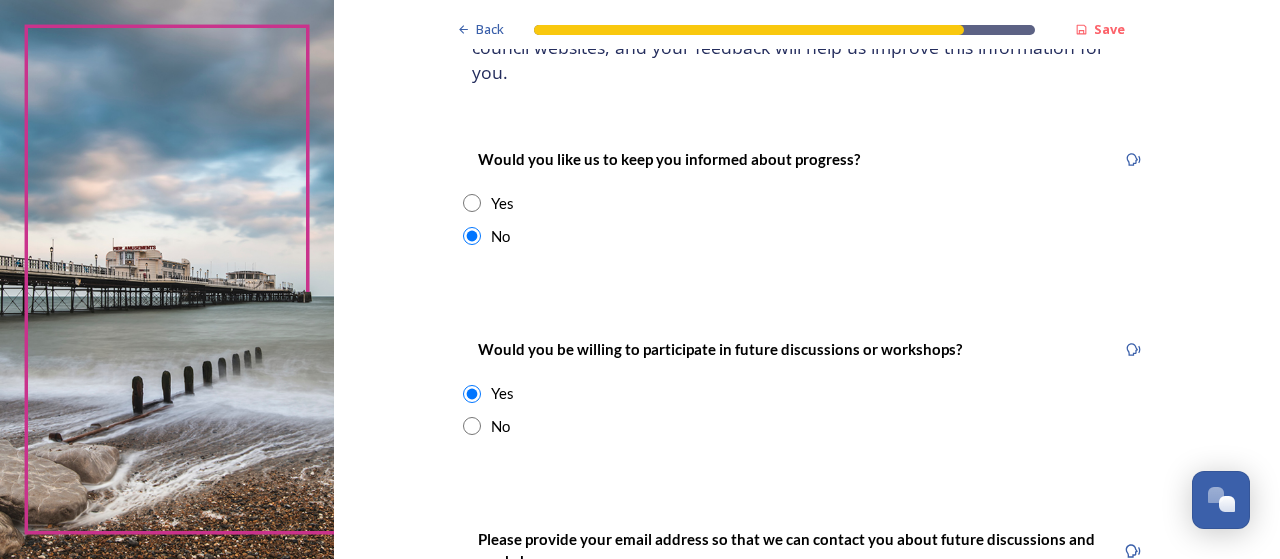 click on "No" at bounding box center [807, 426] 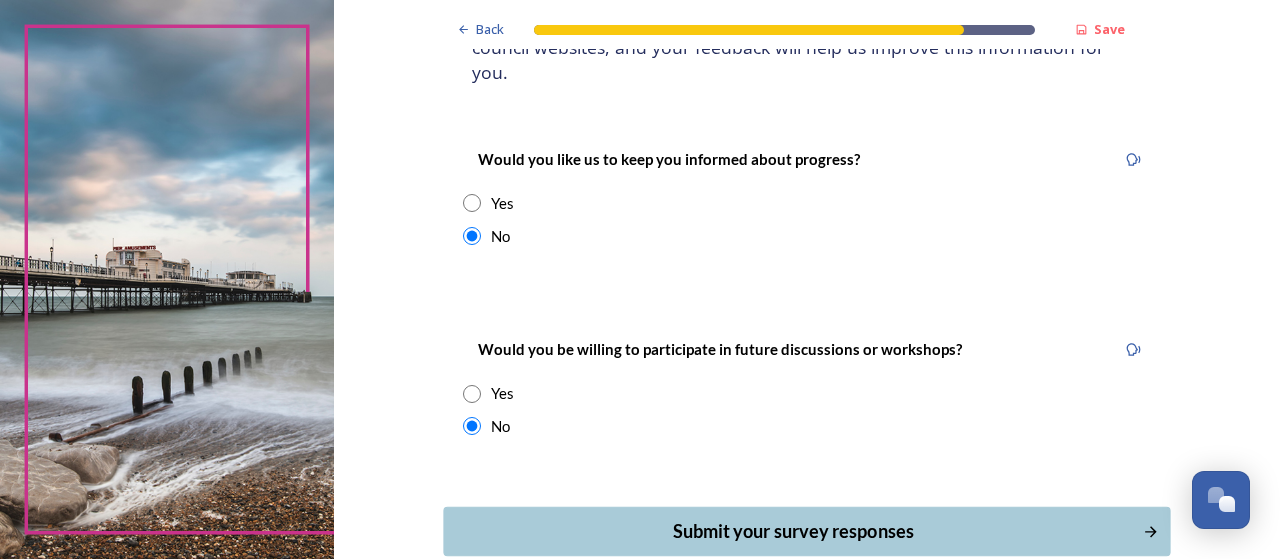 click on "Submit your survey responses" at bounding box center [793, 531] 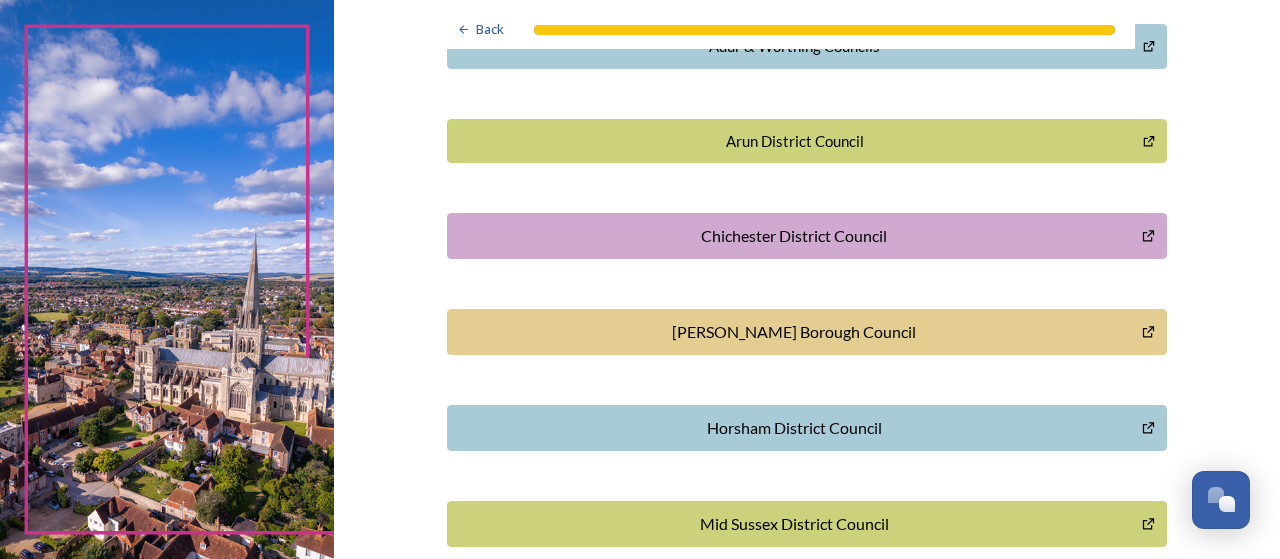 scroll, scrollTop: 532, scrollLeft: 0, axis: vertical 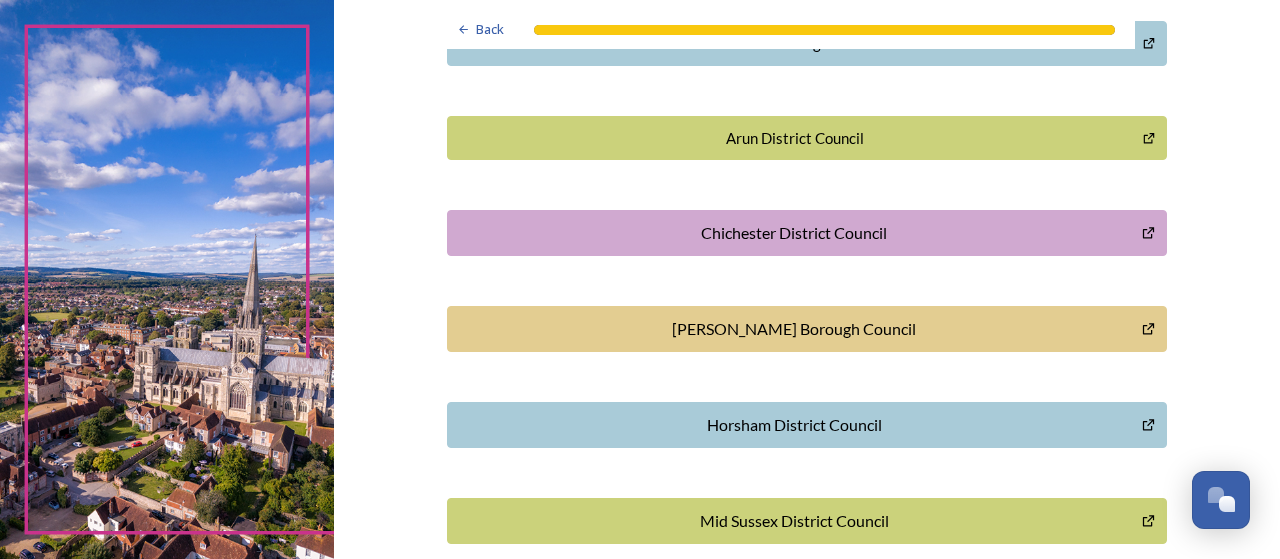 click on "Horsham District Council" at bounding box center (794, 425) 